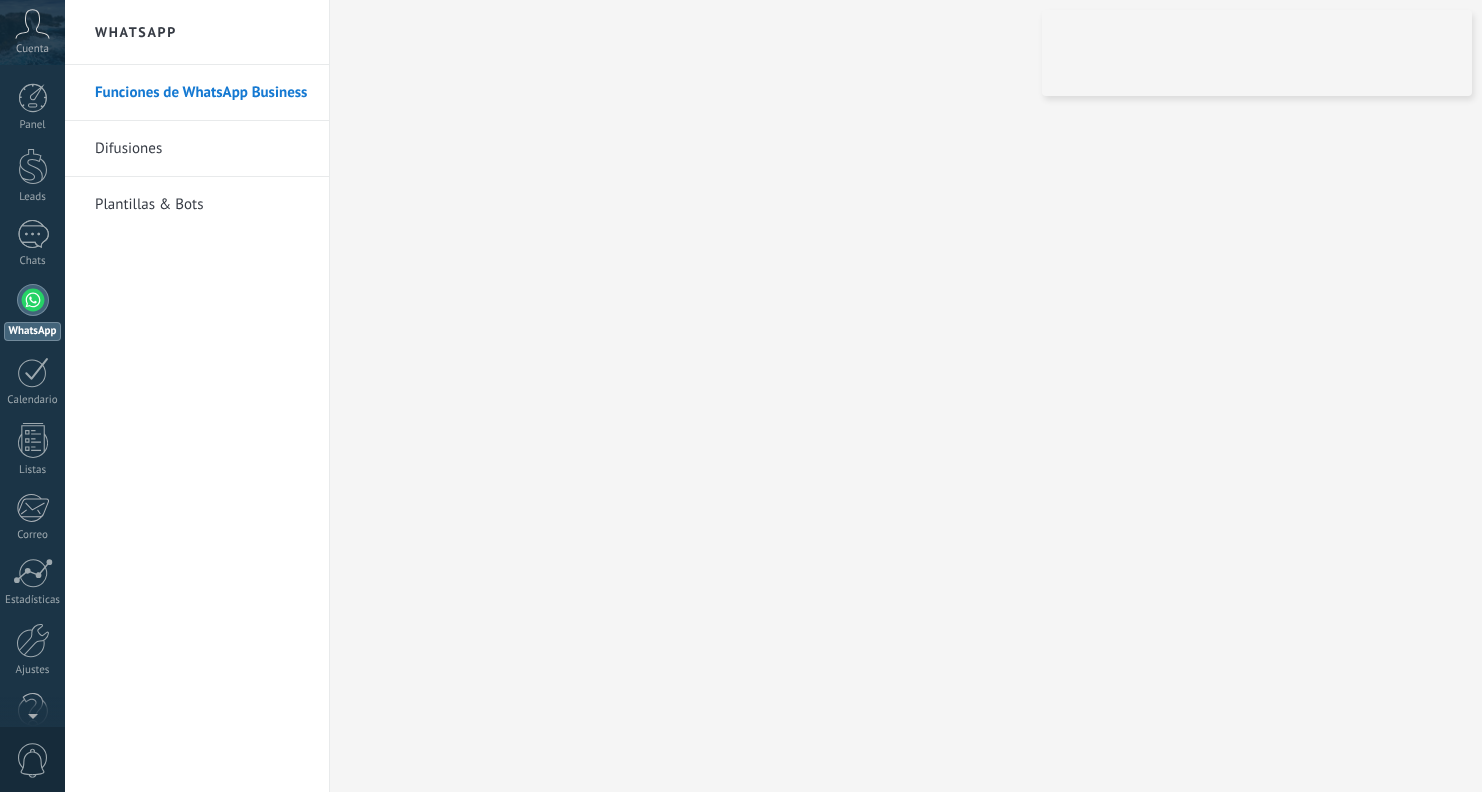 scroll, scrollTop: 0, scrollLeft: 0, axis: both 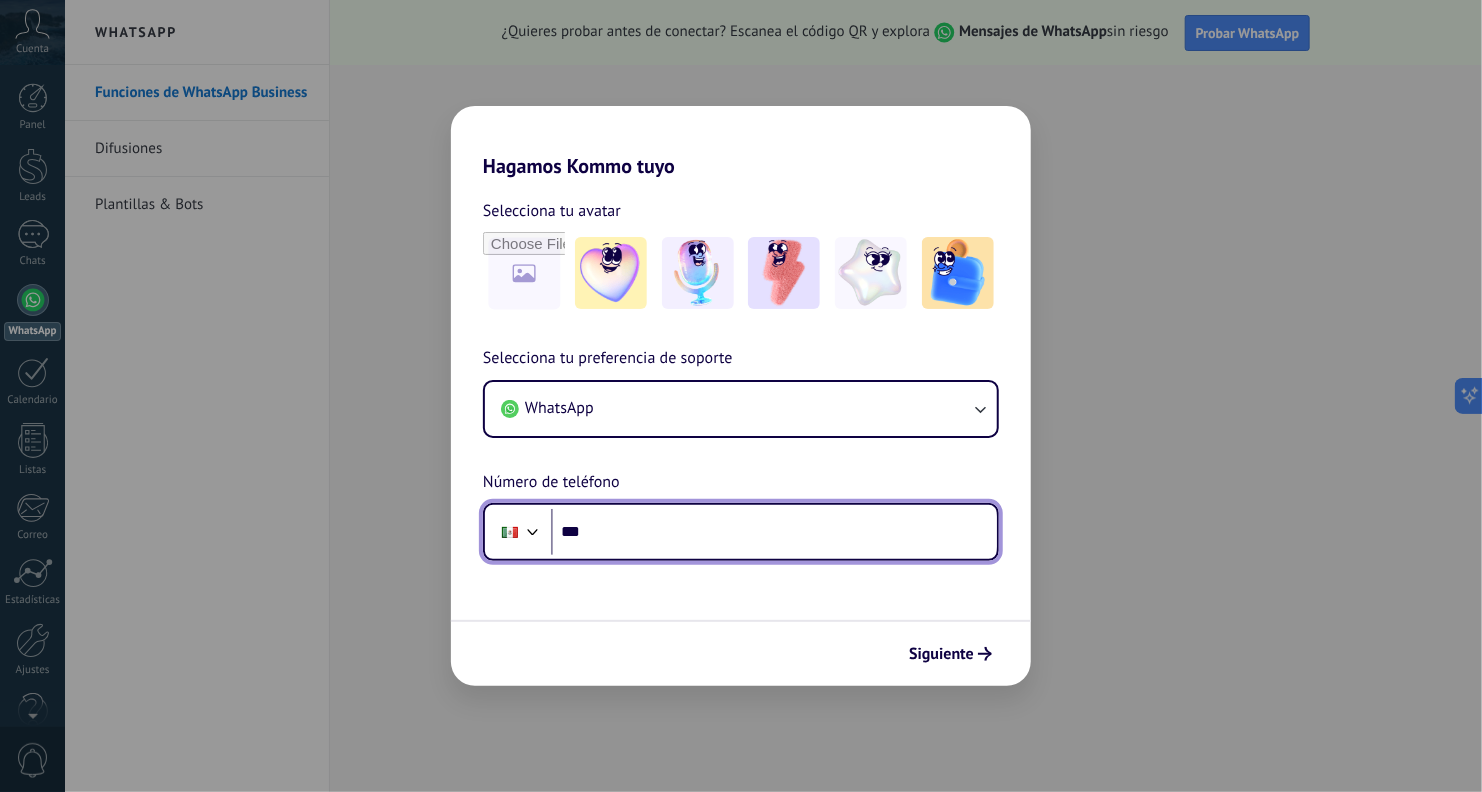 click on "***" at bounding box center (774, 532) 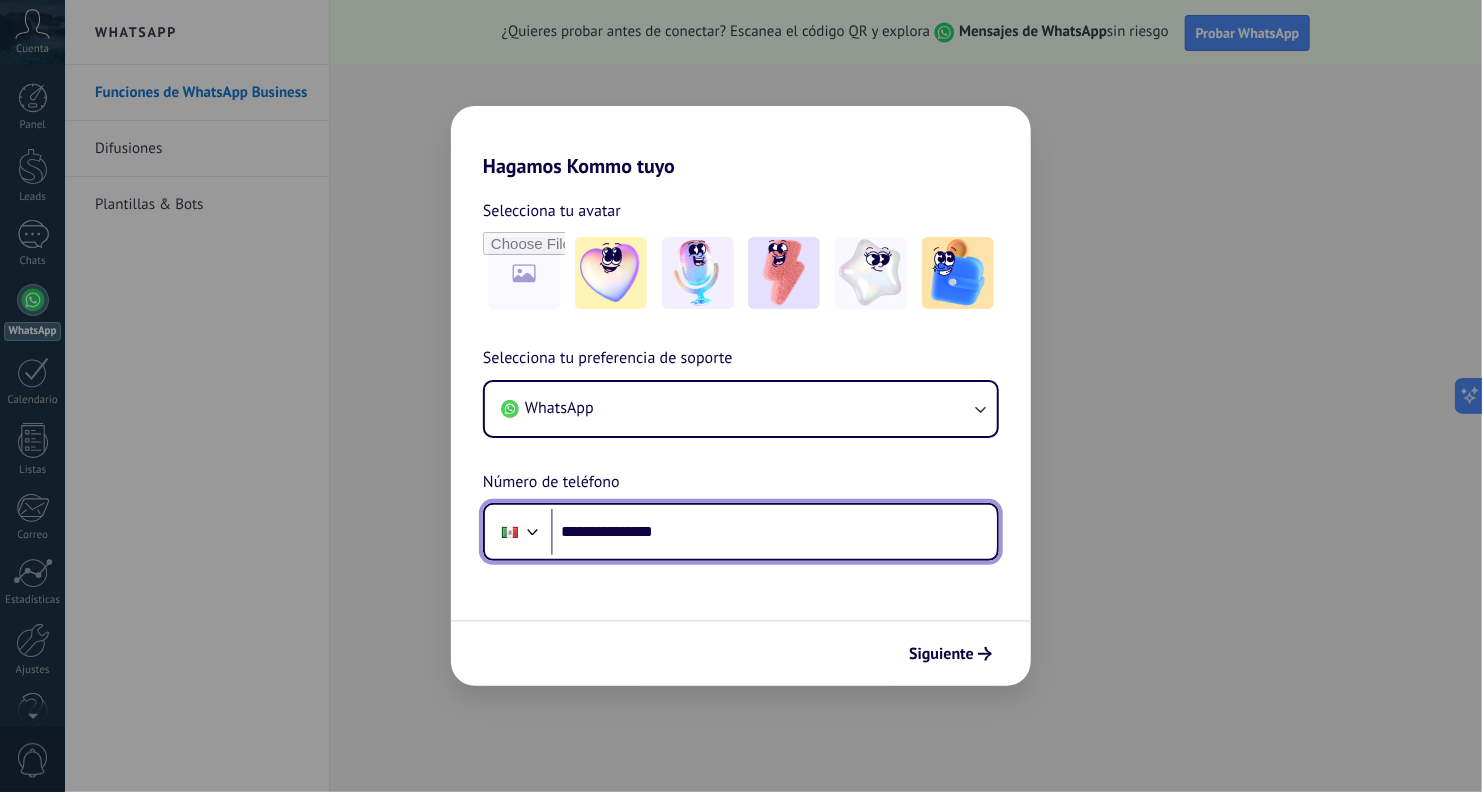 type on "**********" 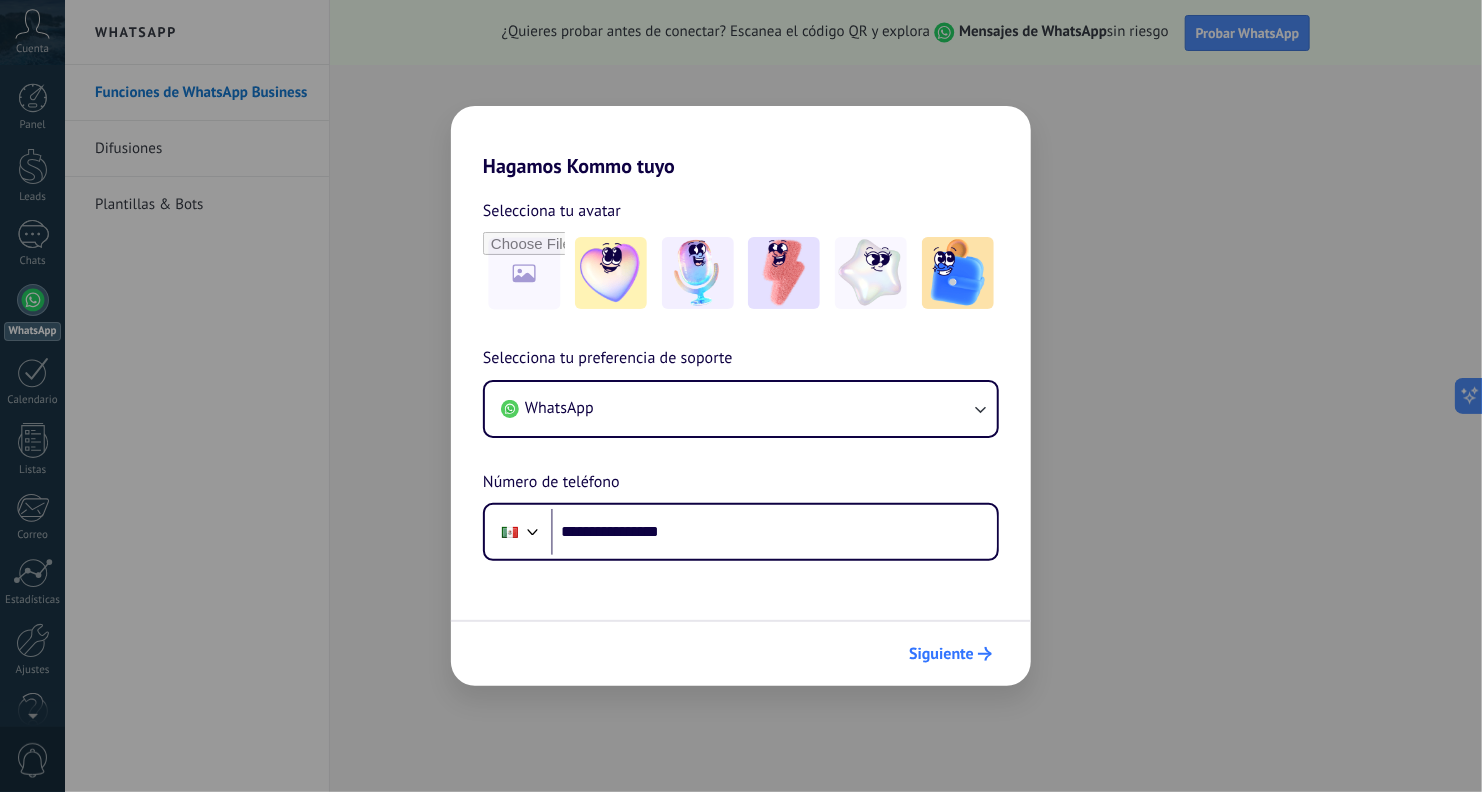 click on "Siguiente" at bounding box center [950, 654] 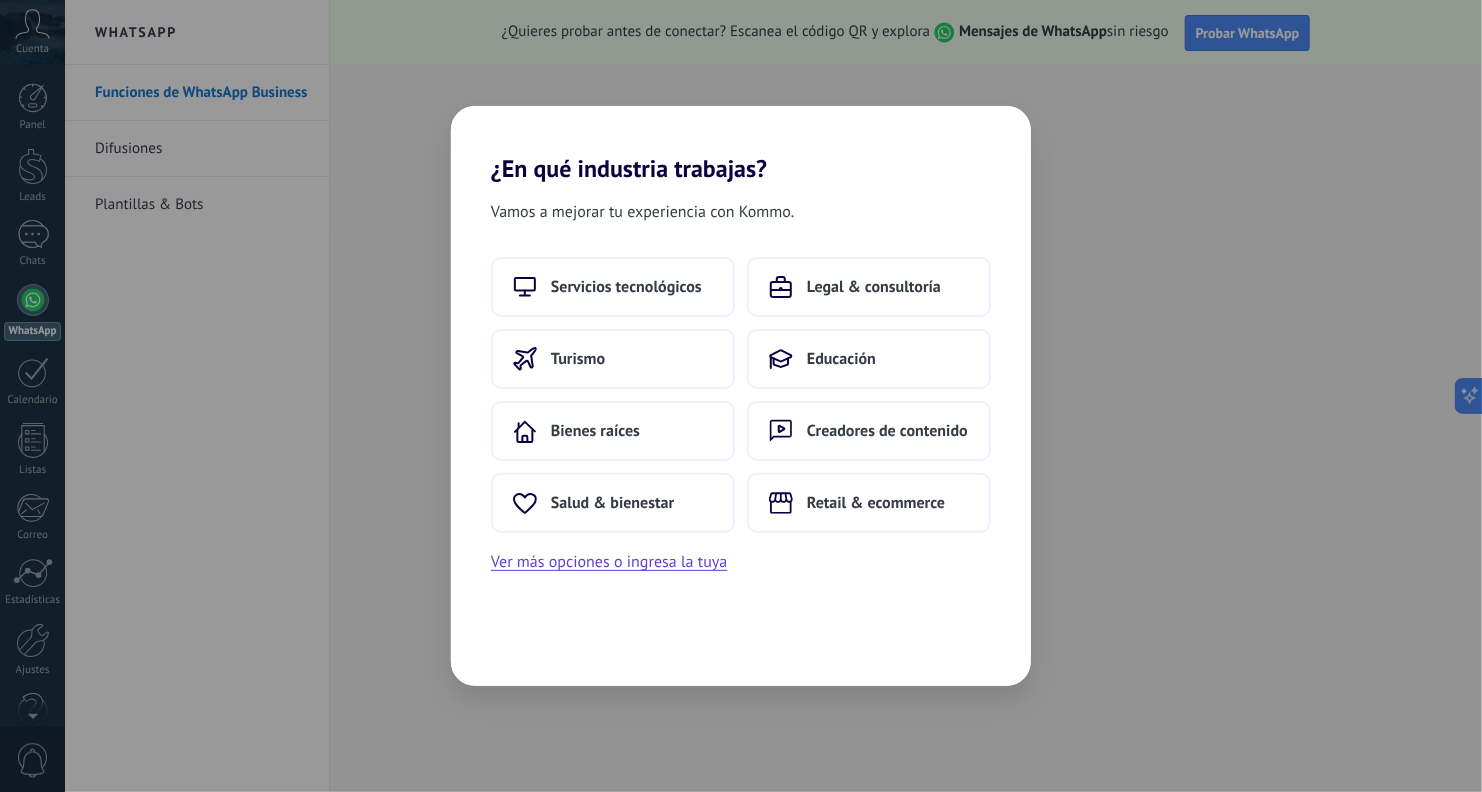 scroll, scrollTop: 0, scrollLeft: 0, axis: both 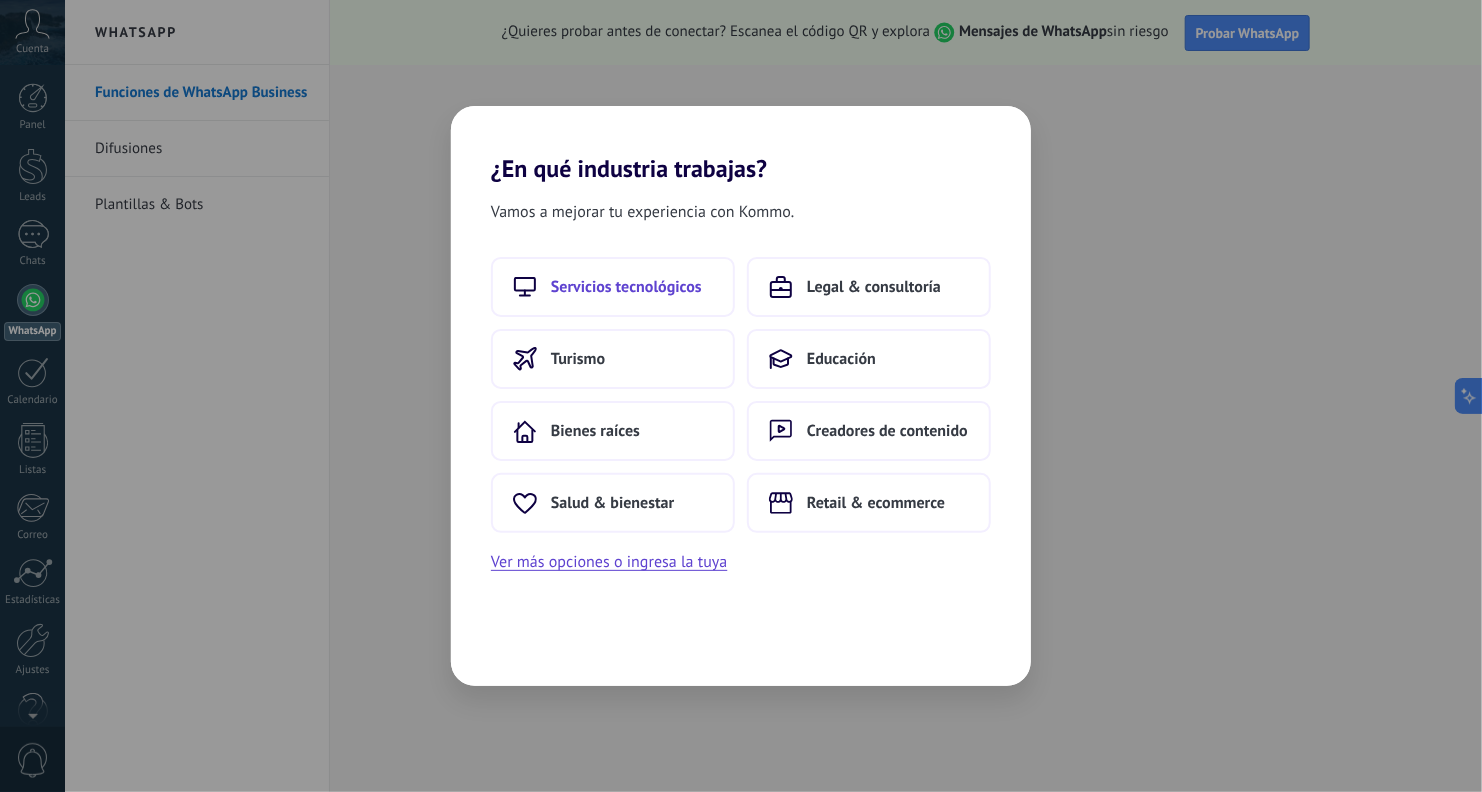 click on "Servicios tecnológicos" at bounding box center (613, 287) 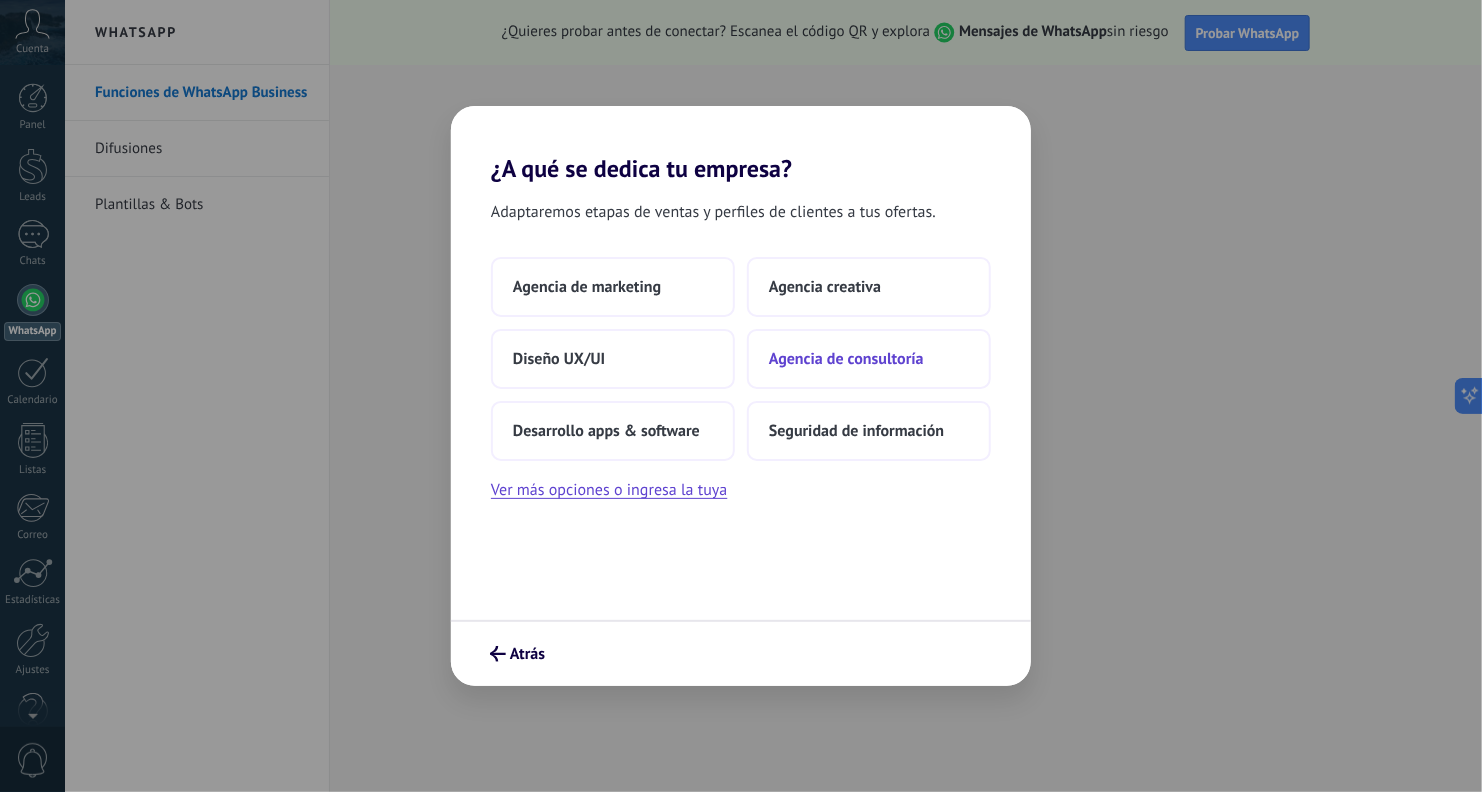 click on "Agencia de consultoría" at bounding box center [846, 359] 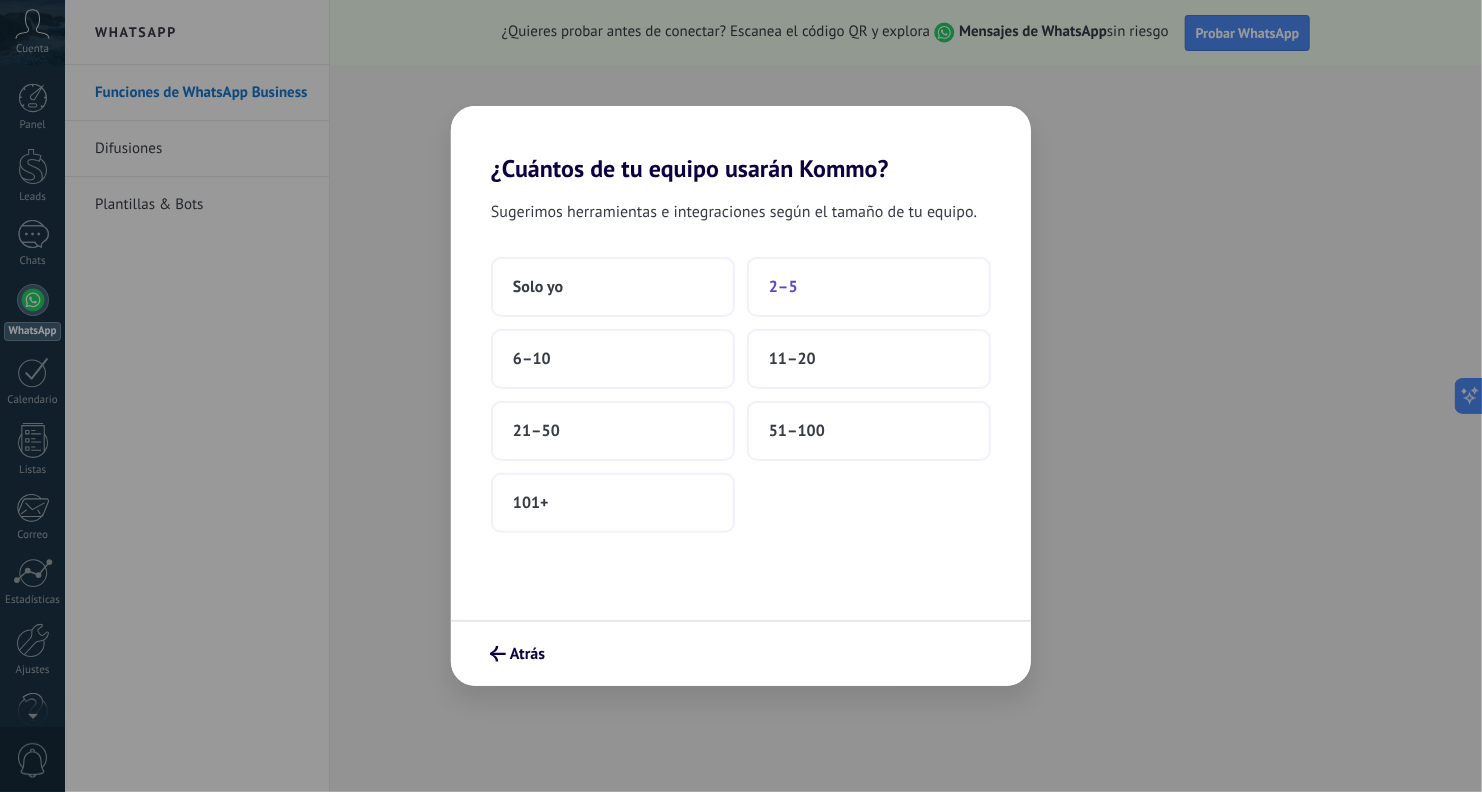 click on "2–5" at bounding box center [869, 287] 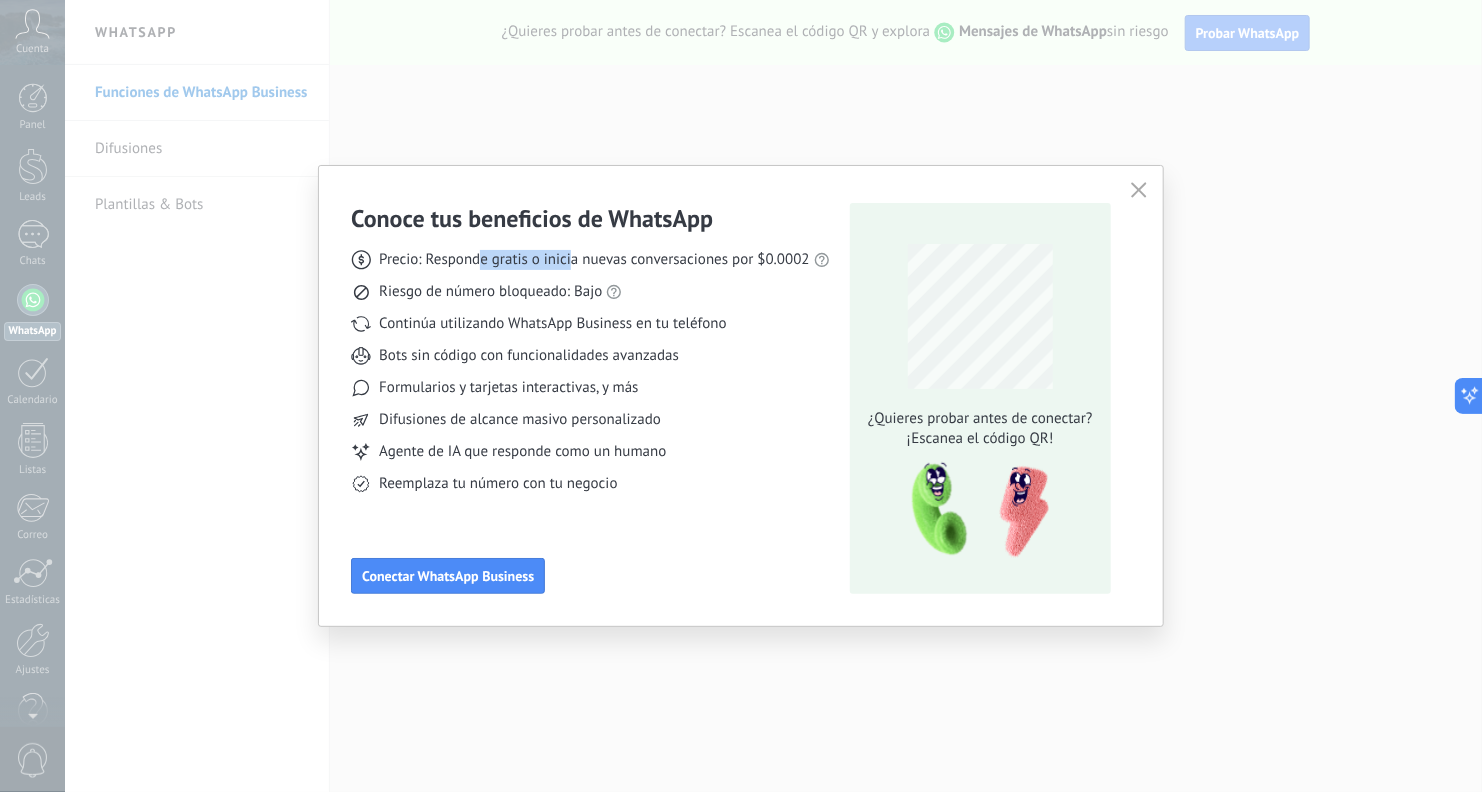 drag, startPoint x: 478, startPoint y: 255, endPoint x: 570, endPoint y: 253, distance: 92.021736 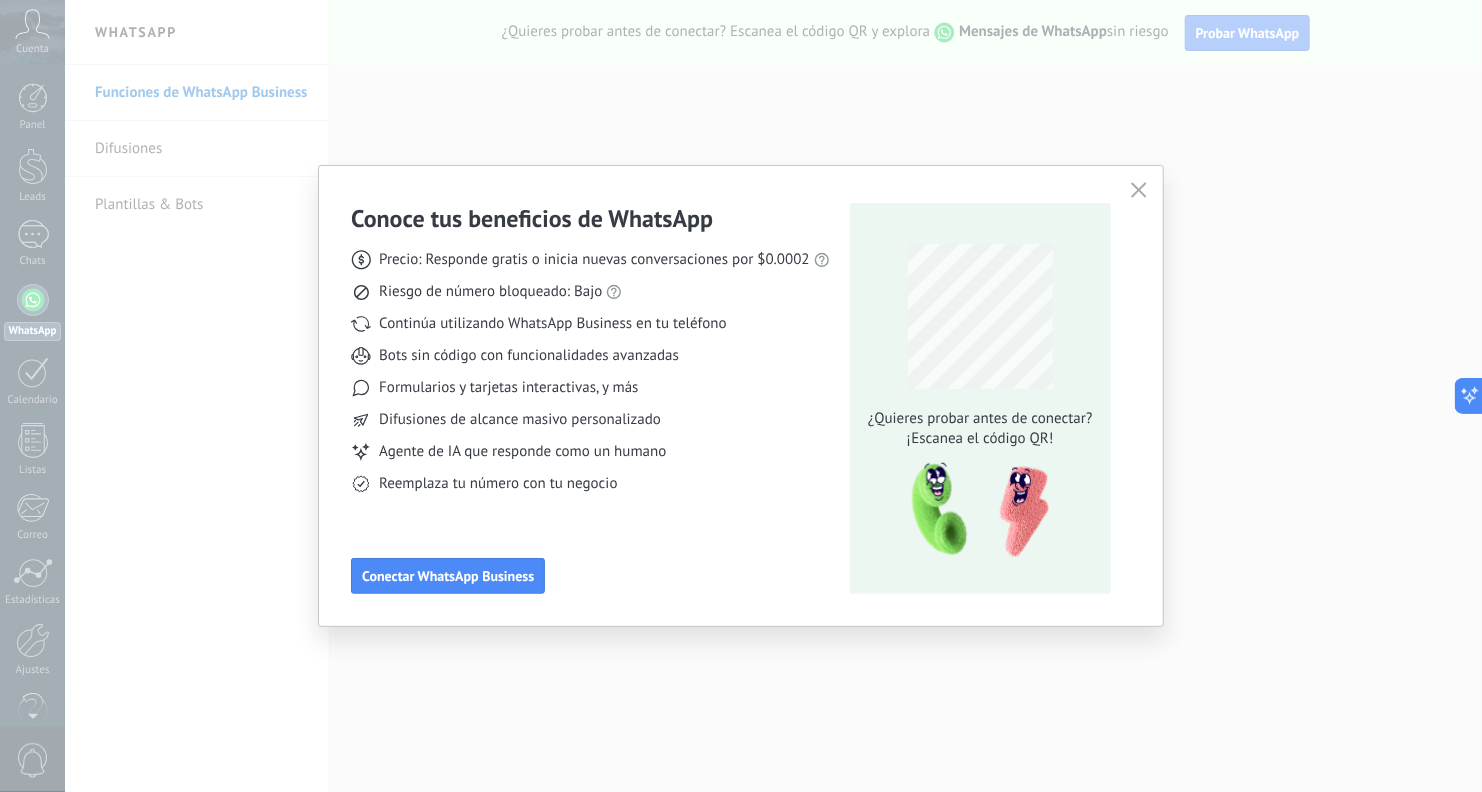 click on "Precio: Responde gratis o inicia nuevas conversaciones por $0.0002 Riesgo de número bloqueado: Bajo Continúa utilizando WhatsApp Business en tu teléfono Bots sin código con funcionalidades avanzadas Formularios y tarjetas interactivas, y más Difusiones de alcance masivo personalizado Agente de IA que responde como un humano Reemplaza tu número con tu negocio" at bounding box center (590, 364) 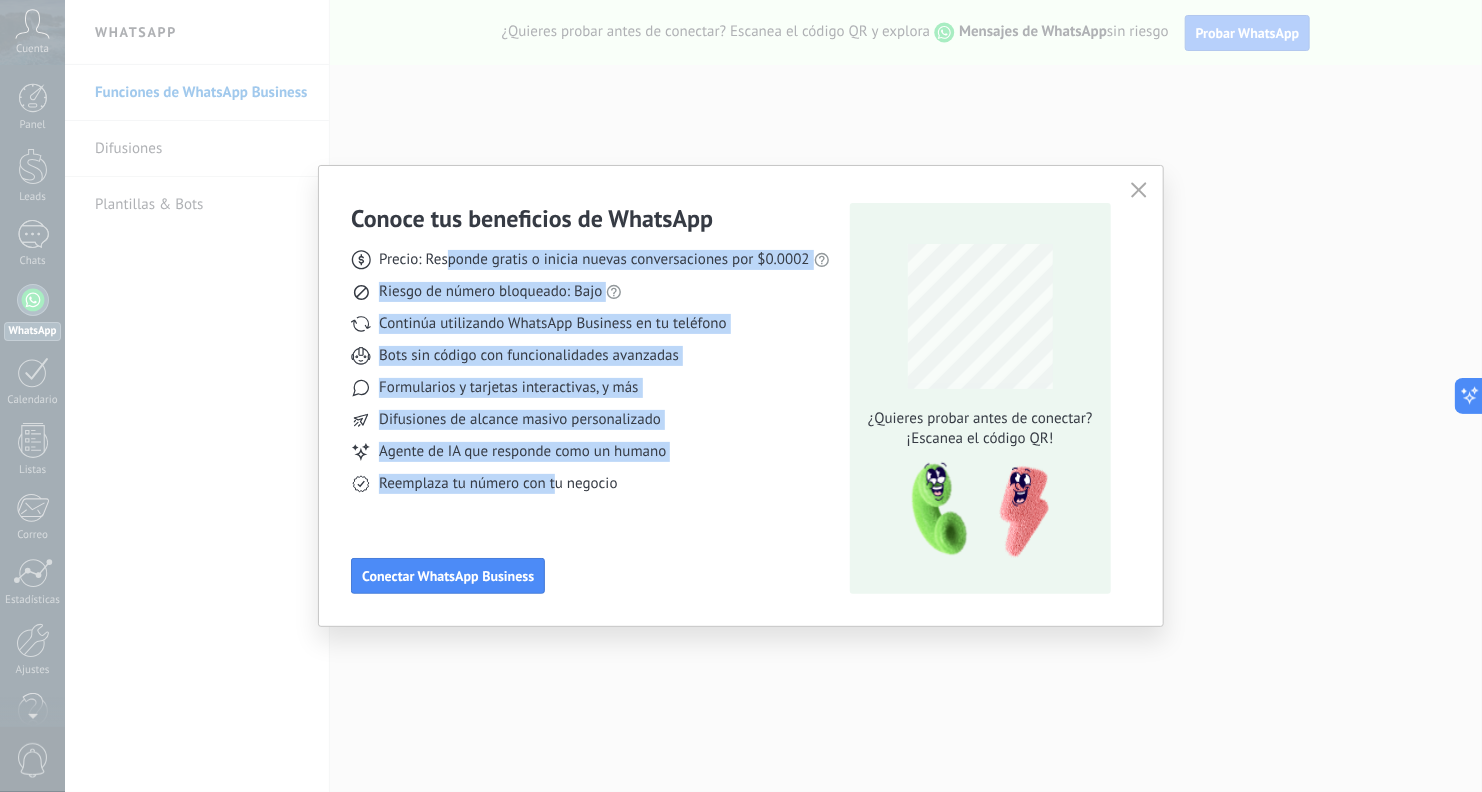 drag, startPoint x: 450, startPoint y: 259, endPoint x: 554, endPoint y: 468, distance: 233.44592 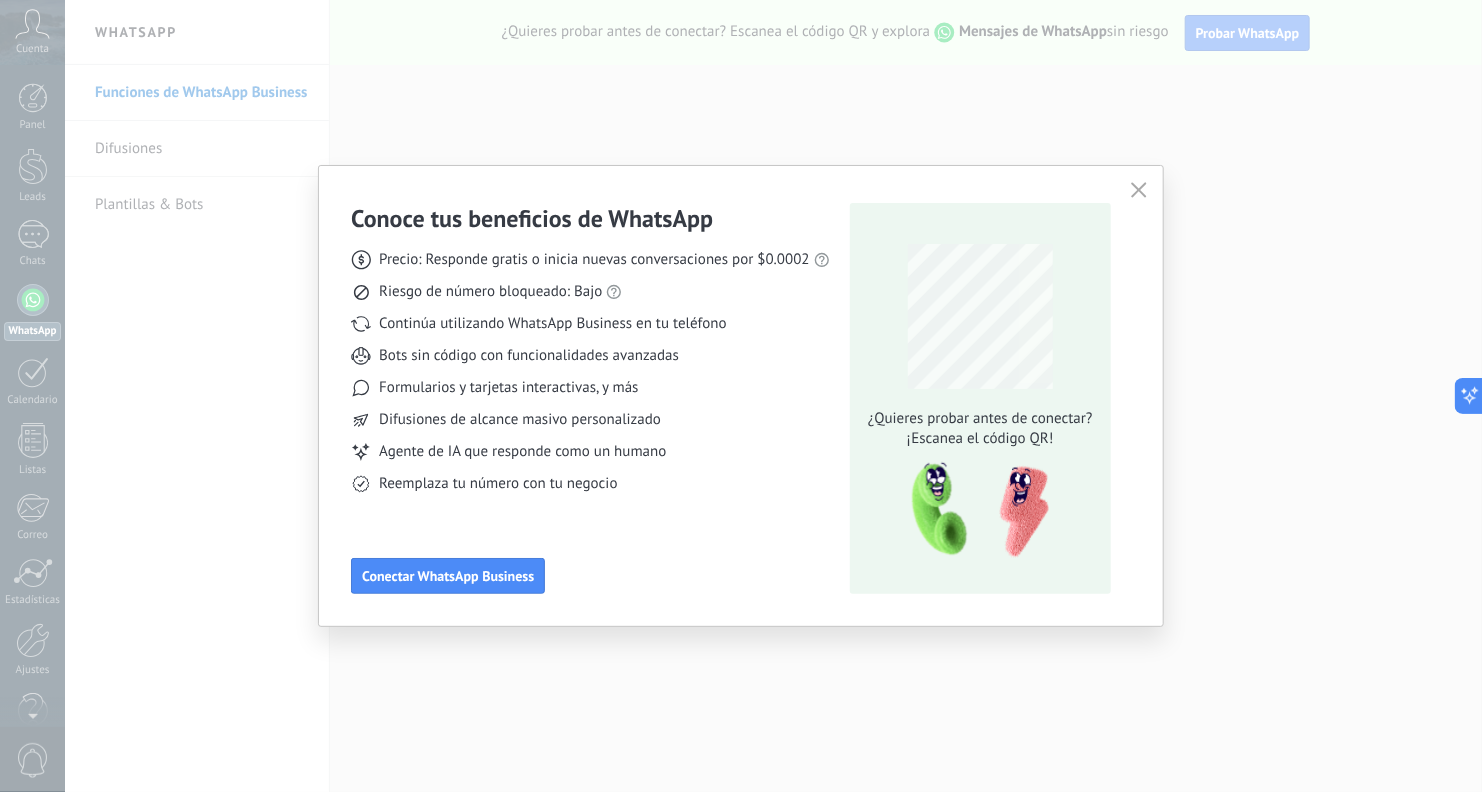 click on "Conoce tus beneficios de WhatsApp Precio: Responde gratis o inicia nuevas conversaciones por $0.0002 Riesgo de número bloqueado: Bajo Continúa utilizando WhatsApp Business en tu teléfono Bots sin código con funcionalidades avanzadas Formularios y tarjetas interactivas, y más Difusiones de alcance masivo personalizado Agente de IA que responde como un humano Reemplaza tu número con tu negocio Conectar WhatsApp Business" at bounding box center (590, 398) 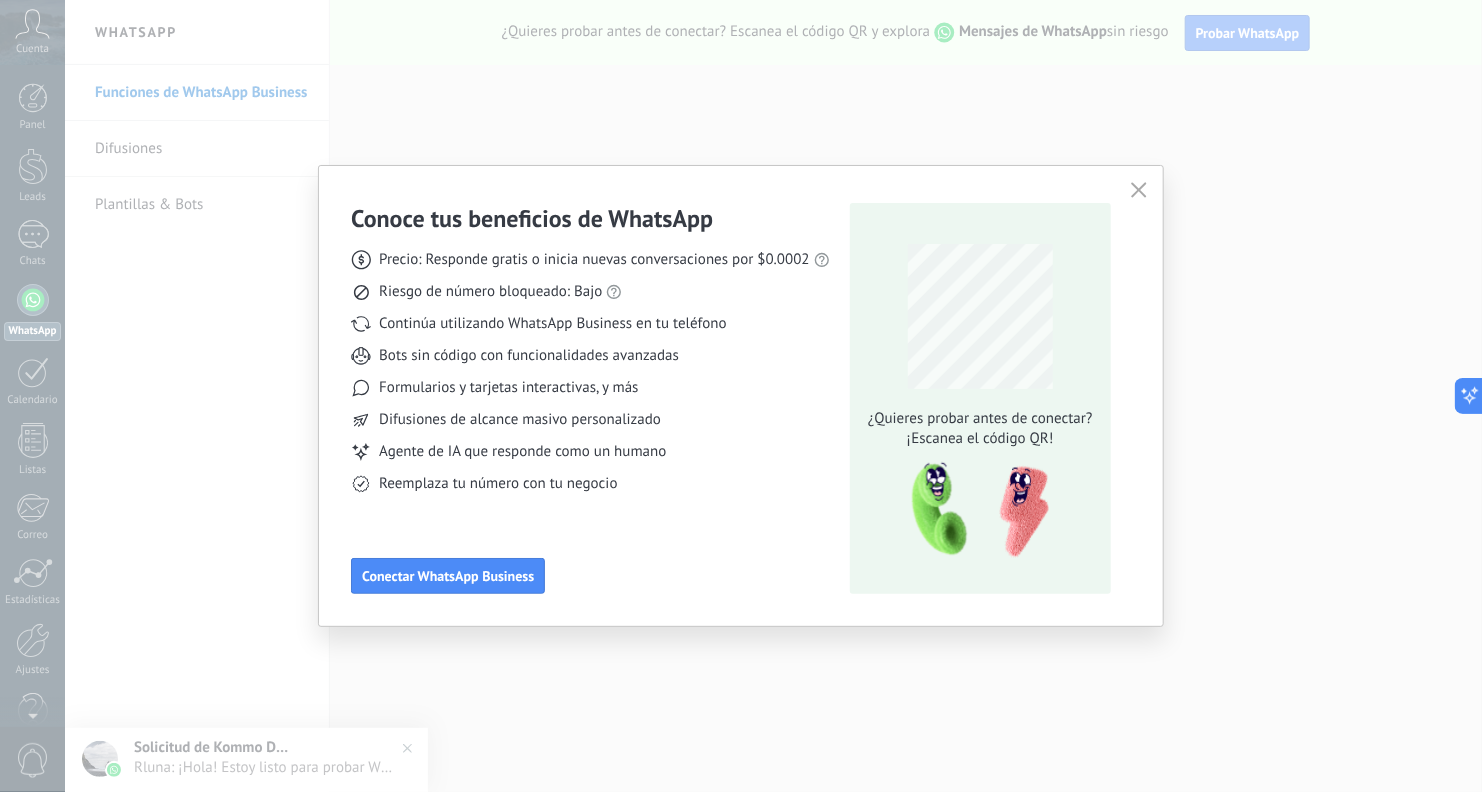 click on "Conoce tus beneficios de WhatsApp Precio: Responde gratis o inicia nuevas conversaciones por $0.0002 Riesgo de número bloqueado: Bajo Continúa utilizando WhatsApp Business en tu teléfono Bots sin código con funcionalidades avanzadas Formularios y tarjetas interactivas, y más Difusiones de alcance masivo personalizado Agente de IA que responde como un humano Reemplaza tu número con tu negocio Conectar WhatsApp Business ¿Quieres probar antes de conectar? ¡Escanea el código QR!" at bounding box center (741, 396) 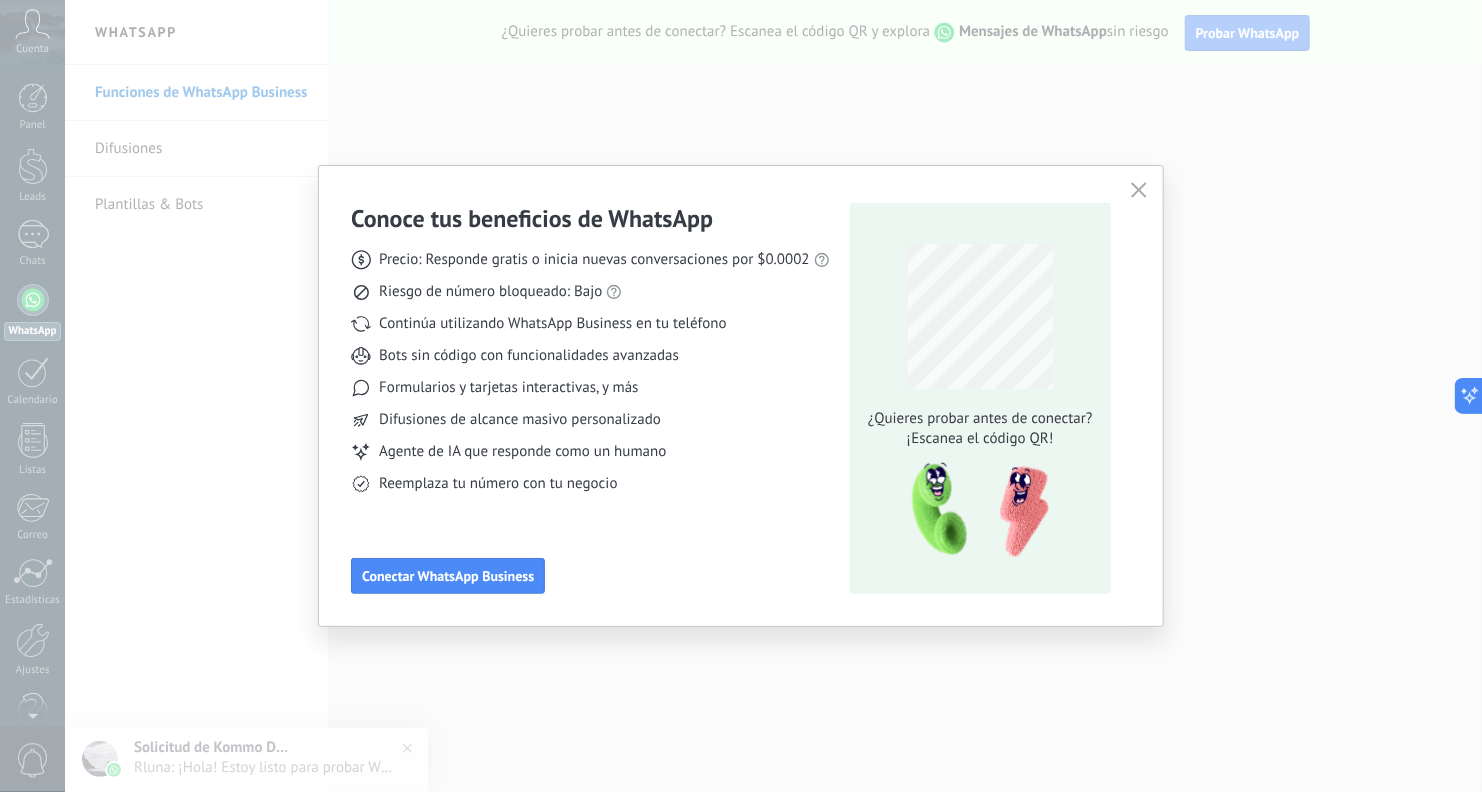 click 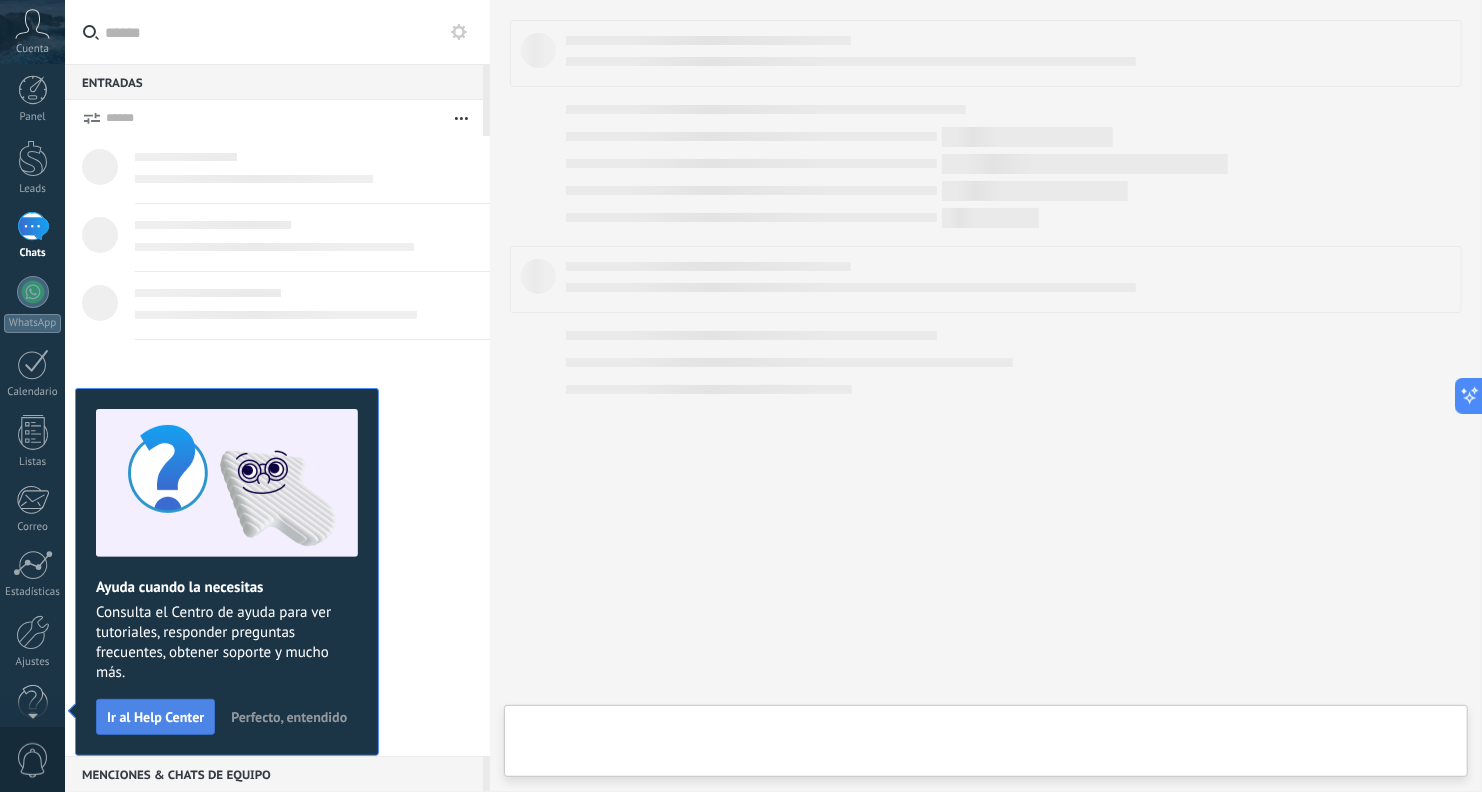 scroll, scrollTop: 0, scrollLeft: 0, axis: both 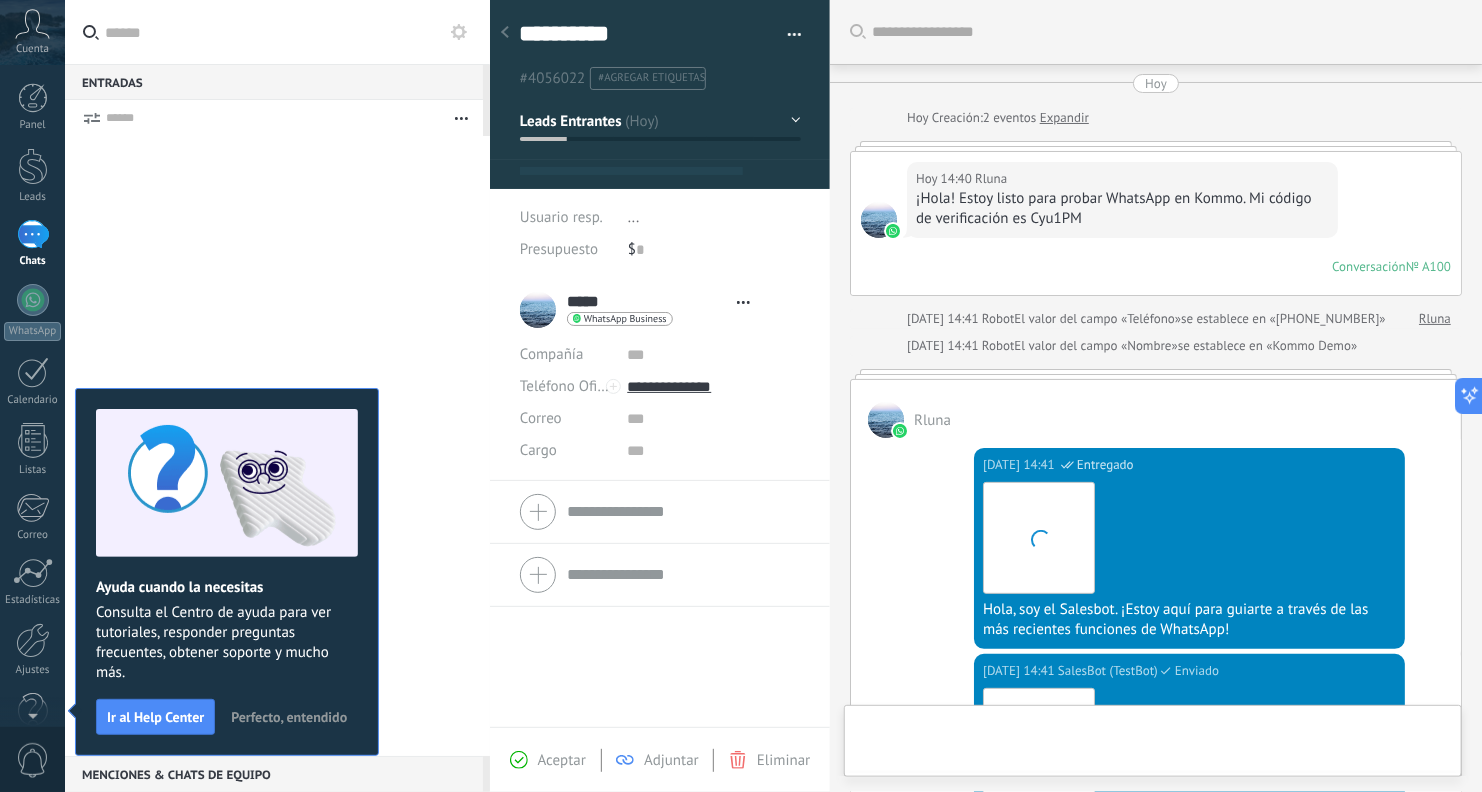 click on "Perfecto, entendido" at bounding box center [289, 717] 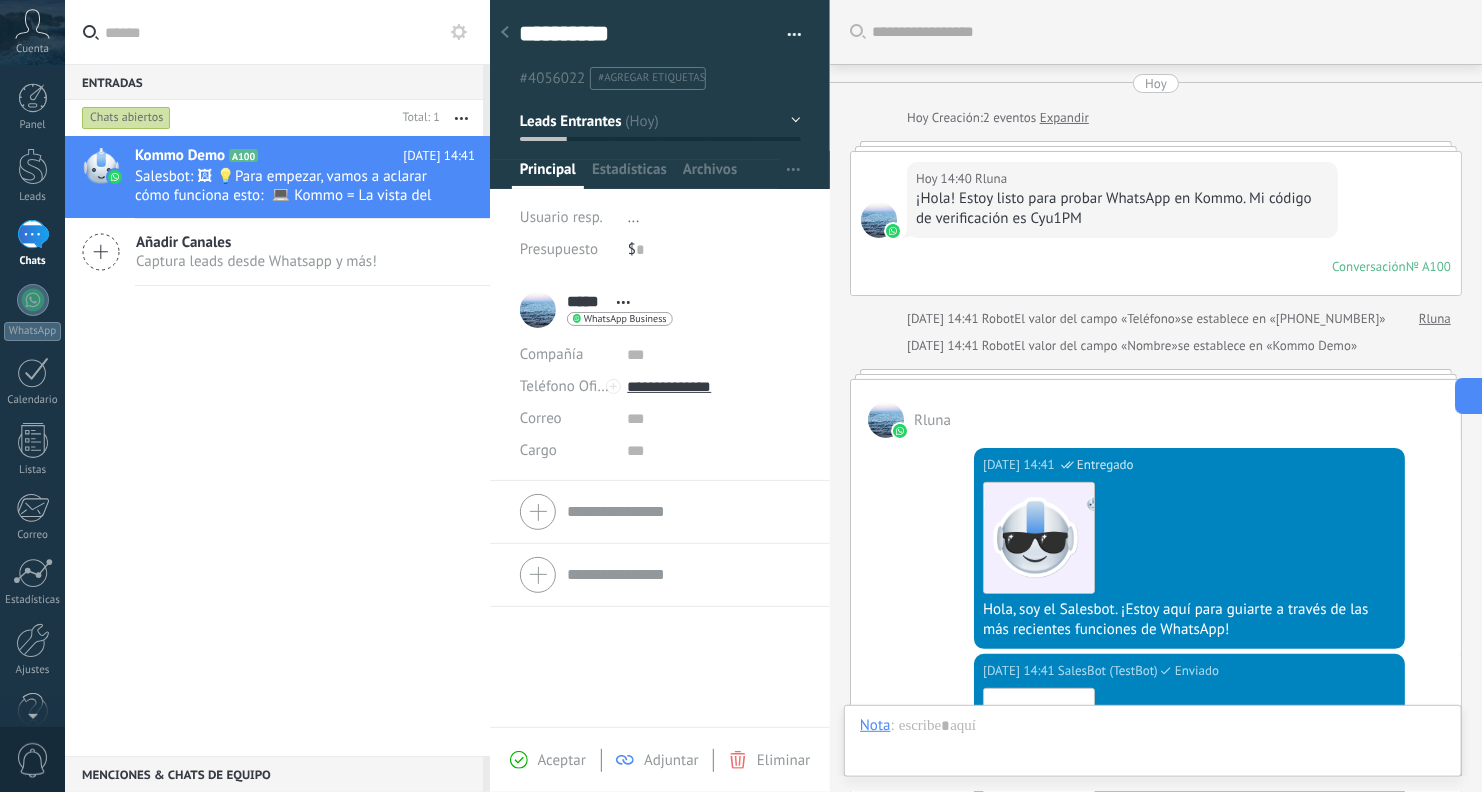 scroll, scrollTop: 666, scrollLeft: 0, axis: vertical 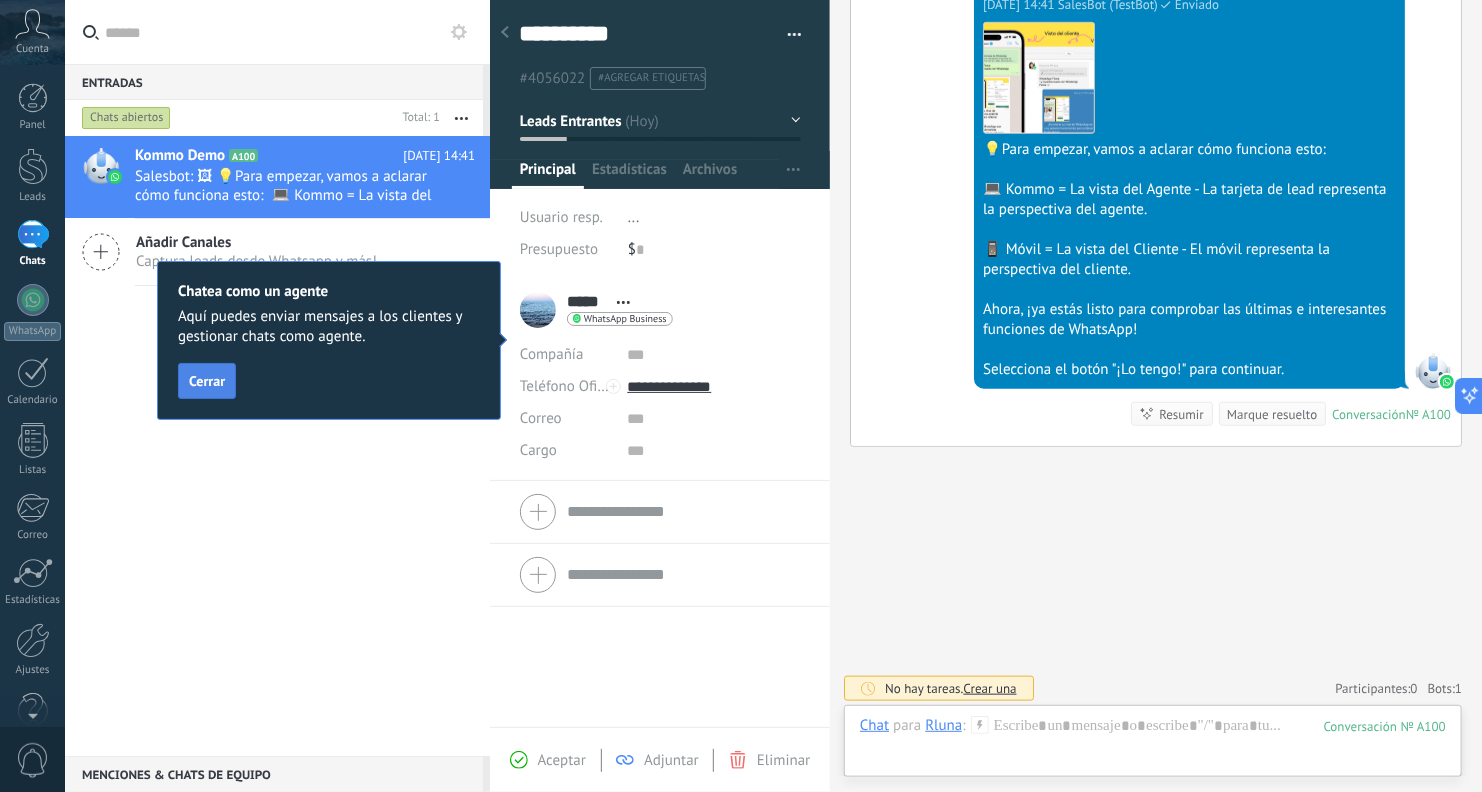 click on "Cerrar" at bounding box center [207, 381] 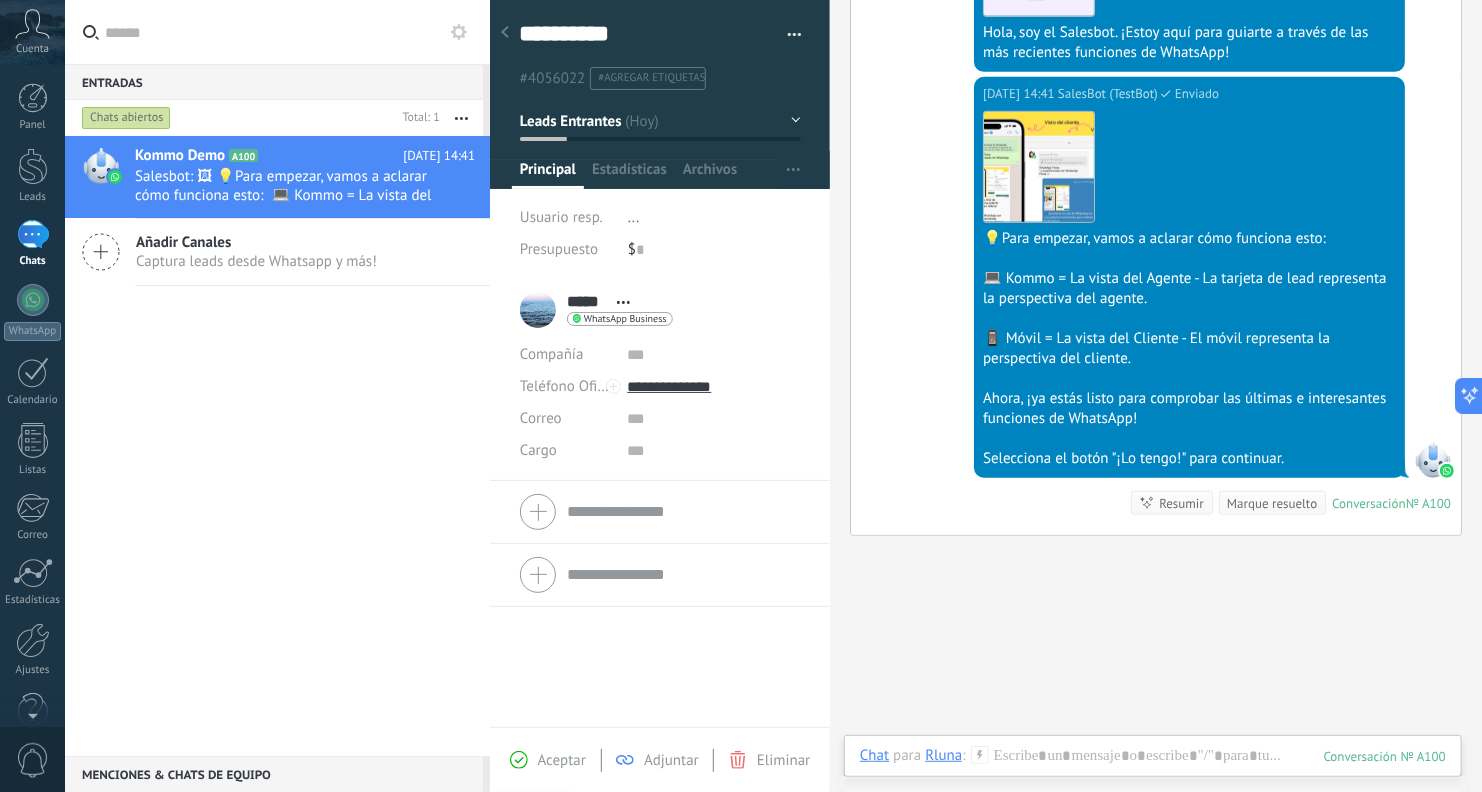 scroll, scrollTop: 600, scrollLeft: 0, axis: vertical 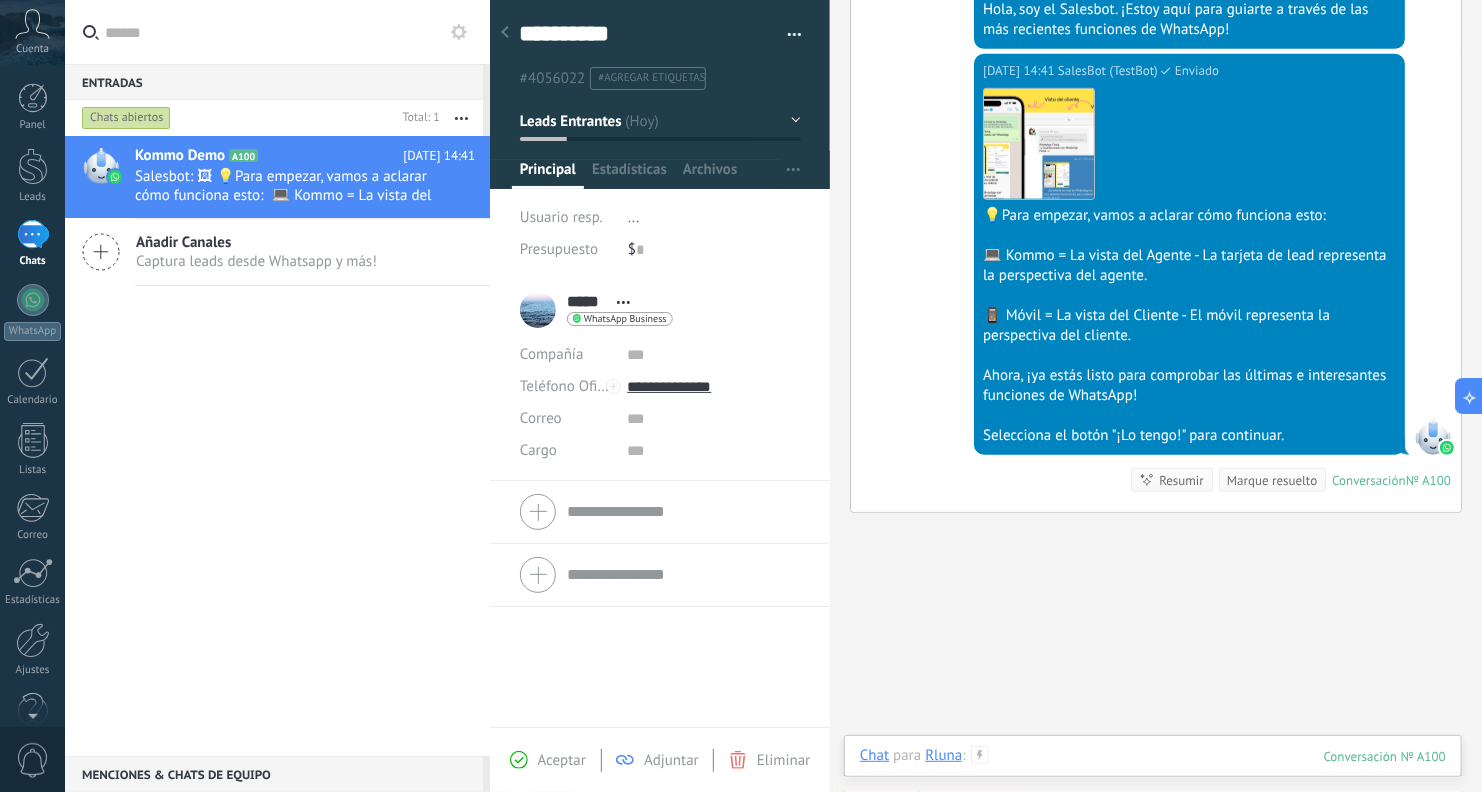 click at bounding box center (1153, 776) 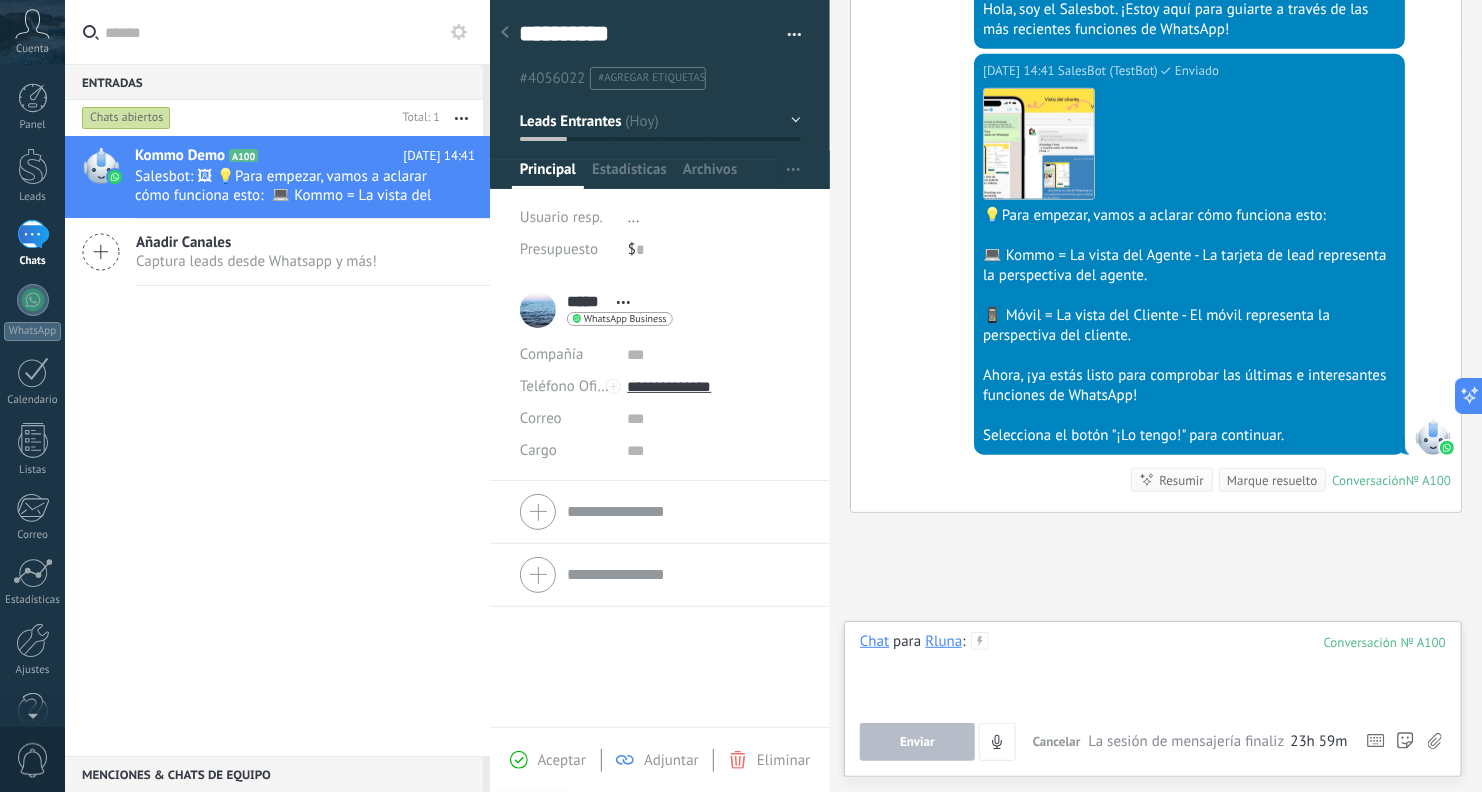 type 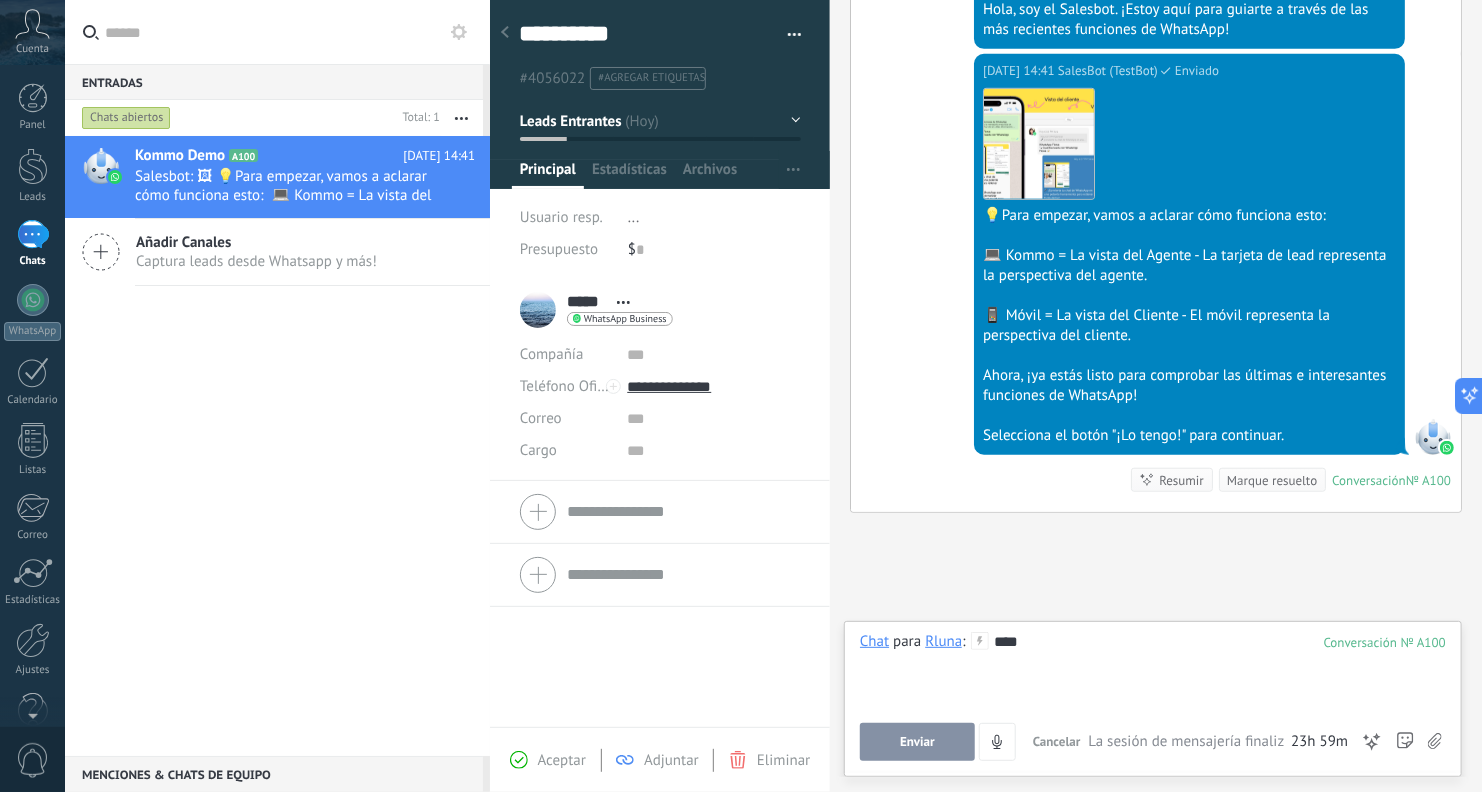 click on "Enviar" at bounding box center (917, 742) 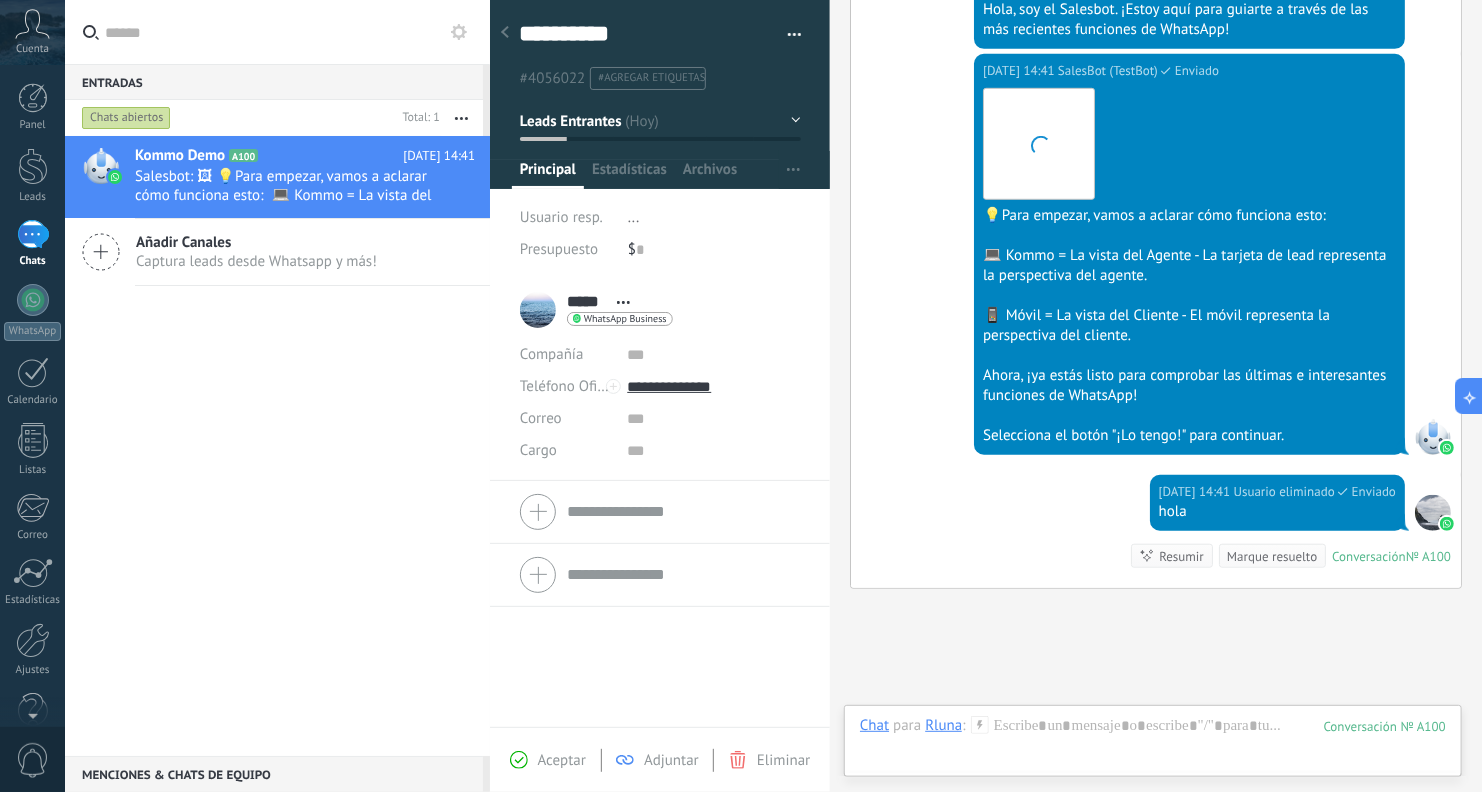 scroll, scrollTop: 743, scrollLeft: 0, axis: vertical 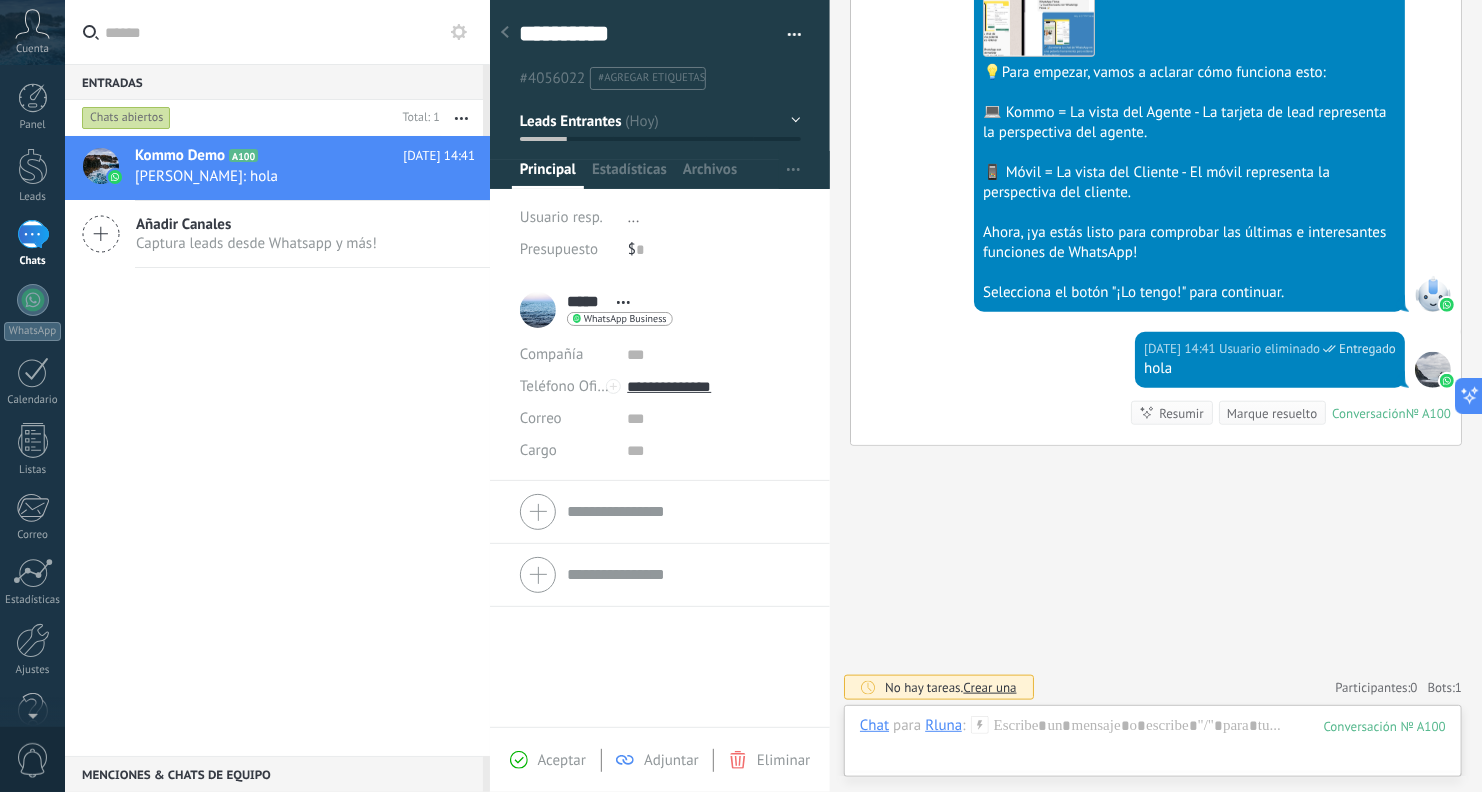 click on "Crear una" at bounding box center [989, 687] 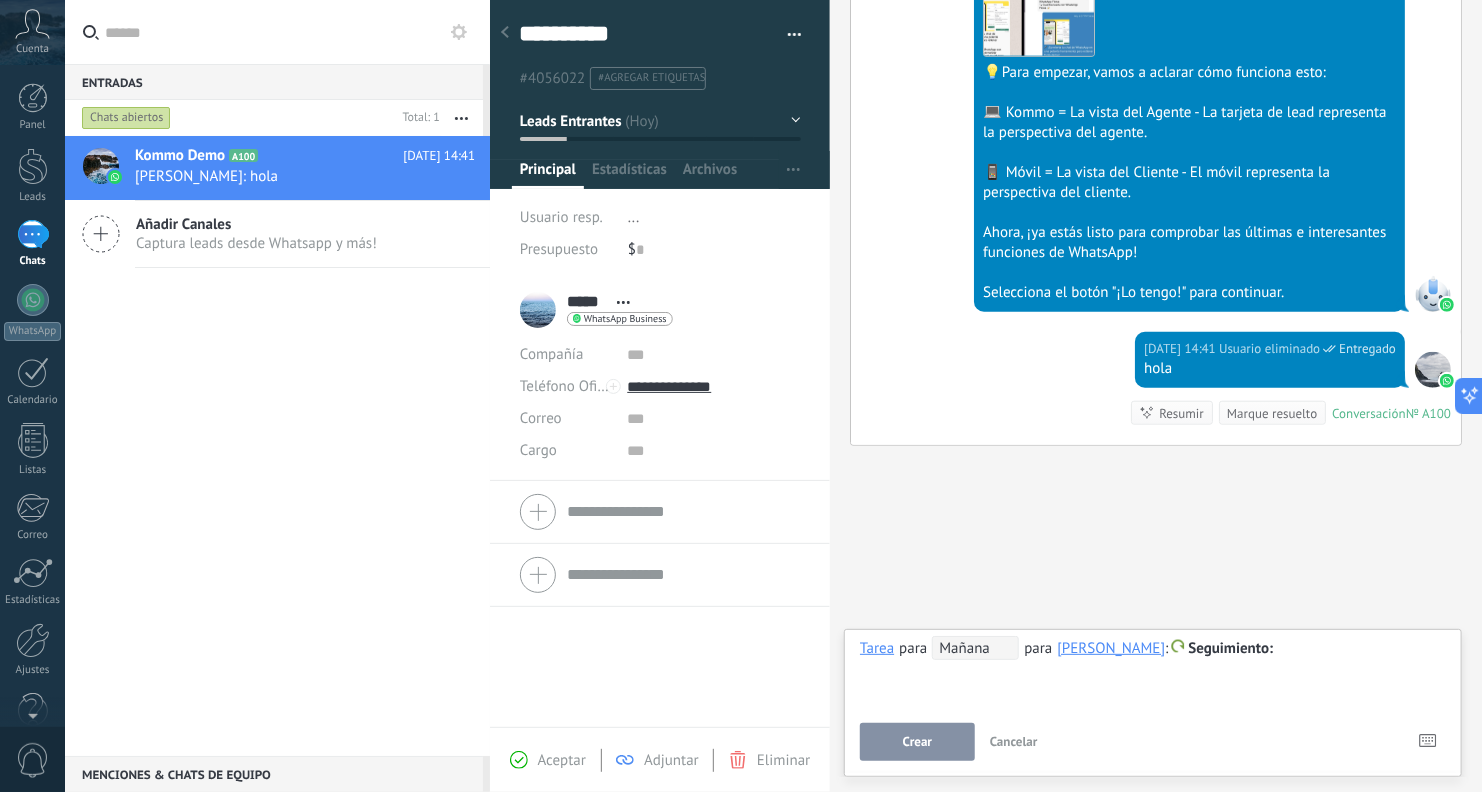 click on "Cancelar" at bounding box center [1014, 741] 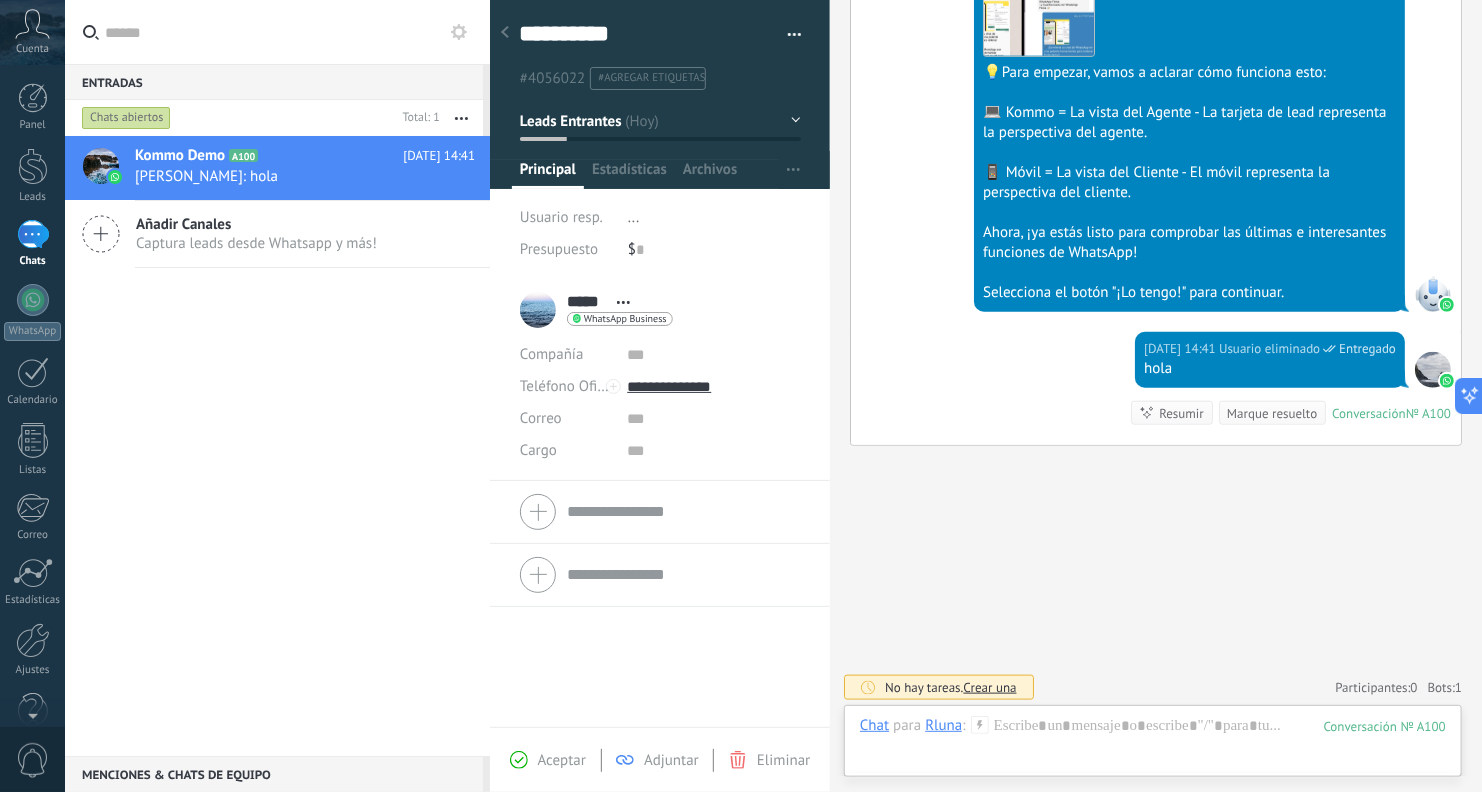 click on "Kommo Demo
A100
Hoy 14:41
Raul Luna: hola
Añadir Canales
Captura leads desde Whatsapp y más!" at bounding box center (277, 446) 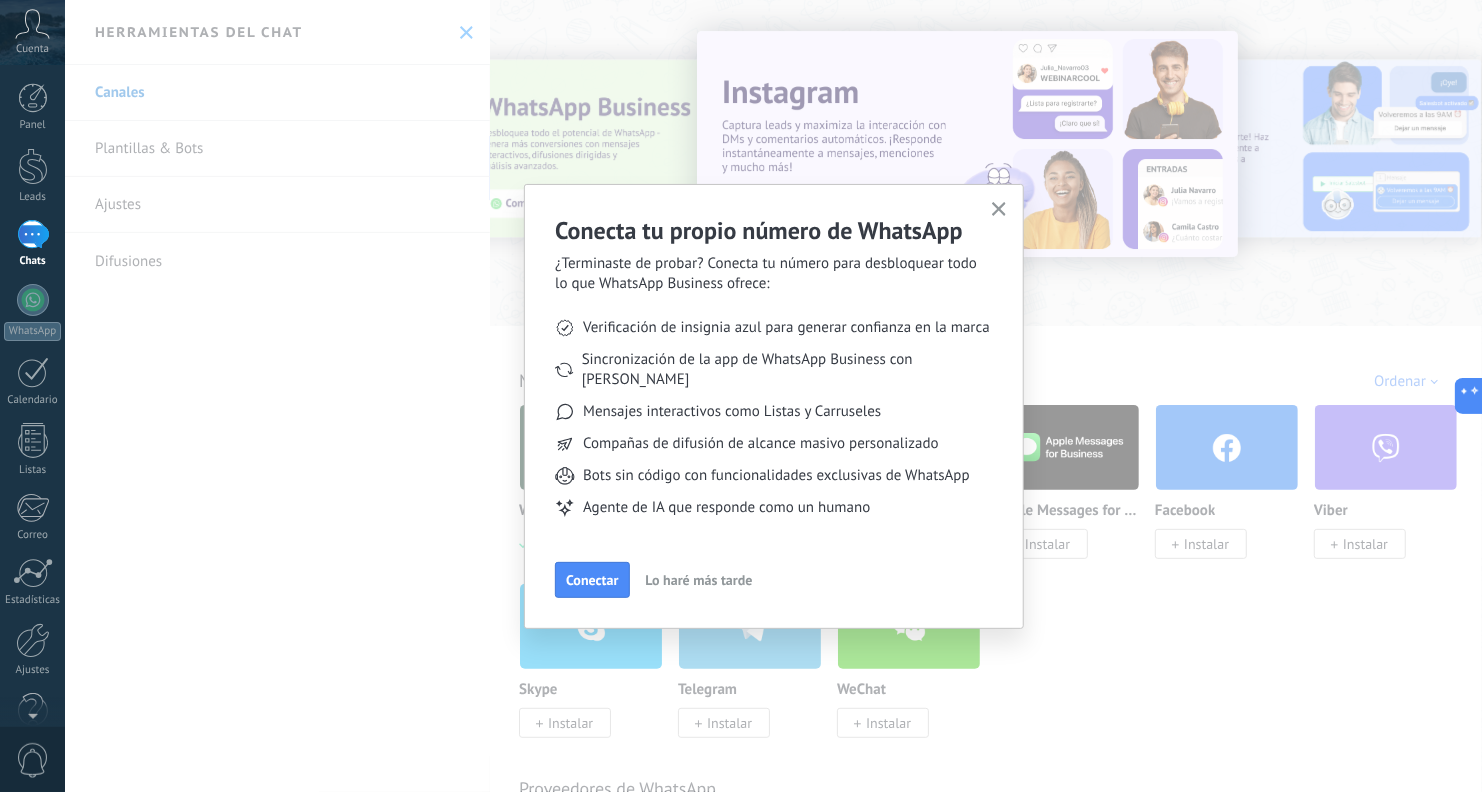 click at bounding box center (999, 210) 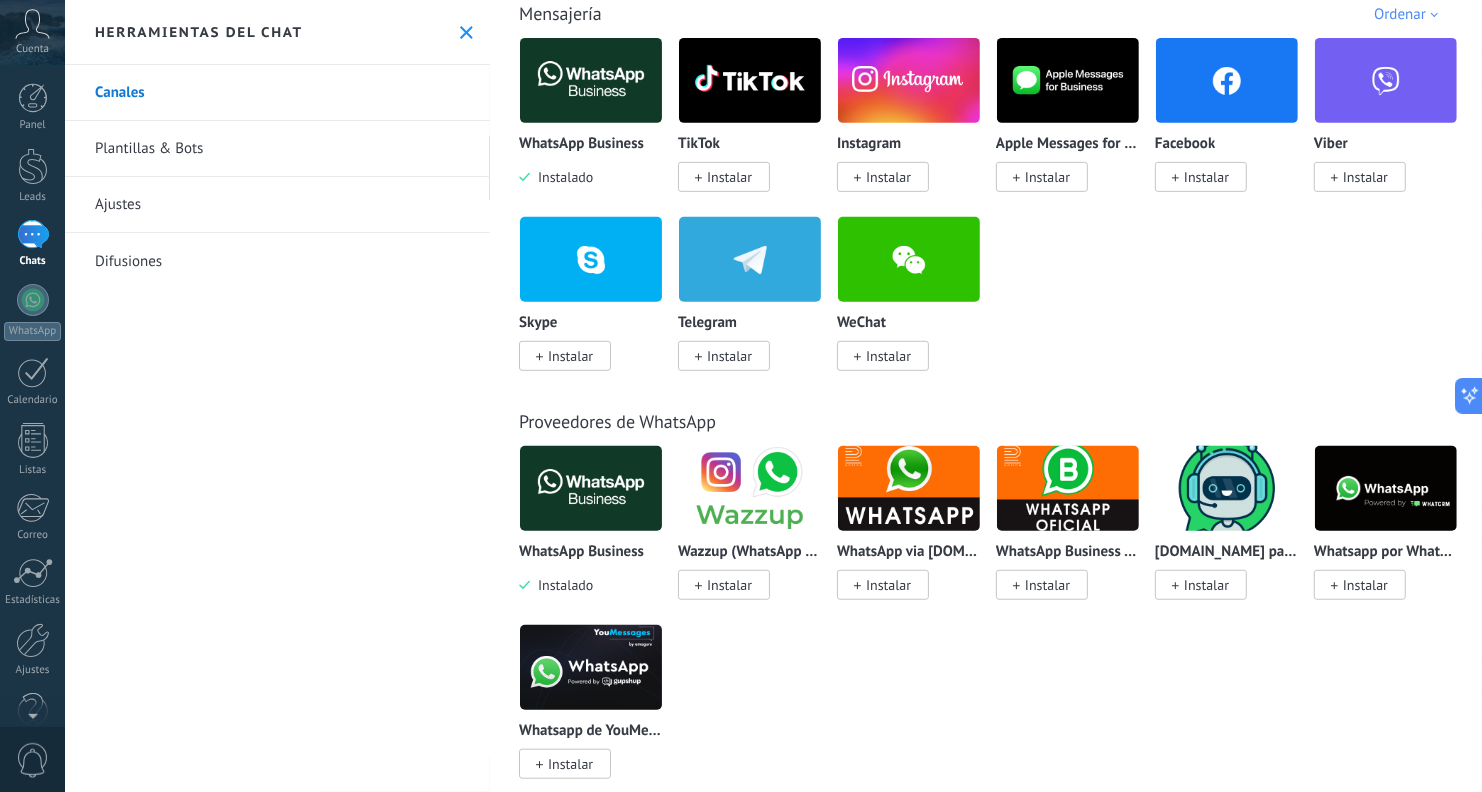 scroll, scrollTop: 400, scrollLeft: 0, axis: vertical 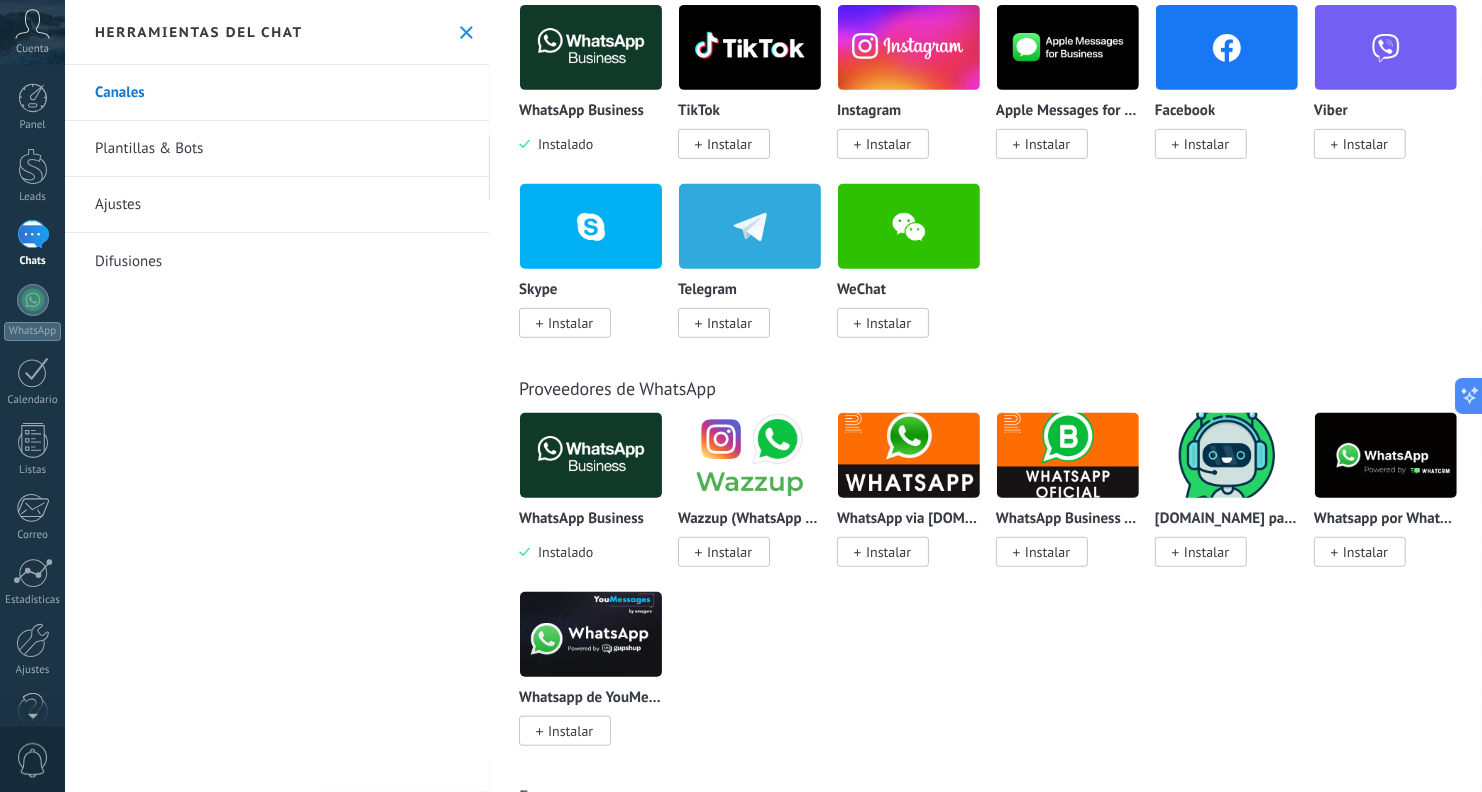 drag, startPoint x: 688, startPoint y: 528, endPoint x: 724, endPoint y: 521, distance: 36.67424 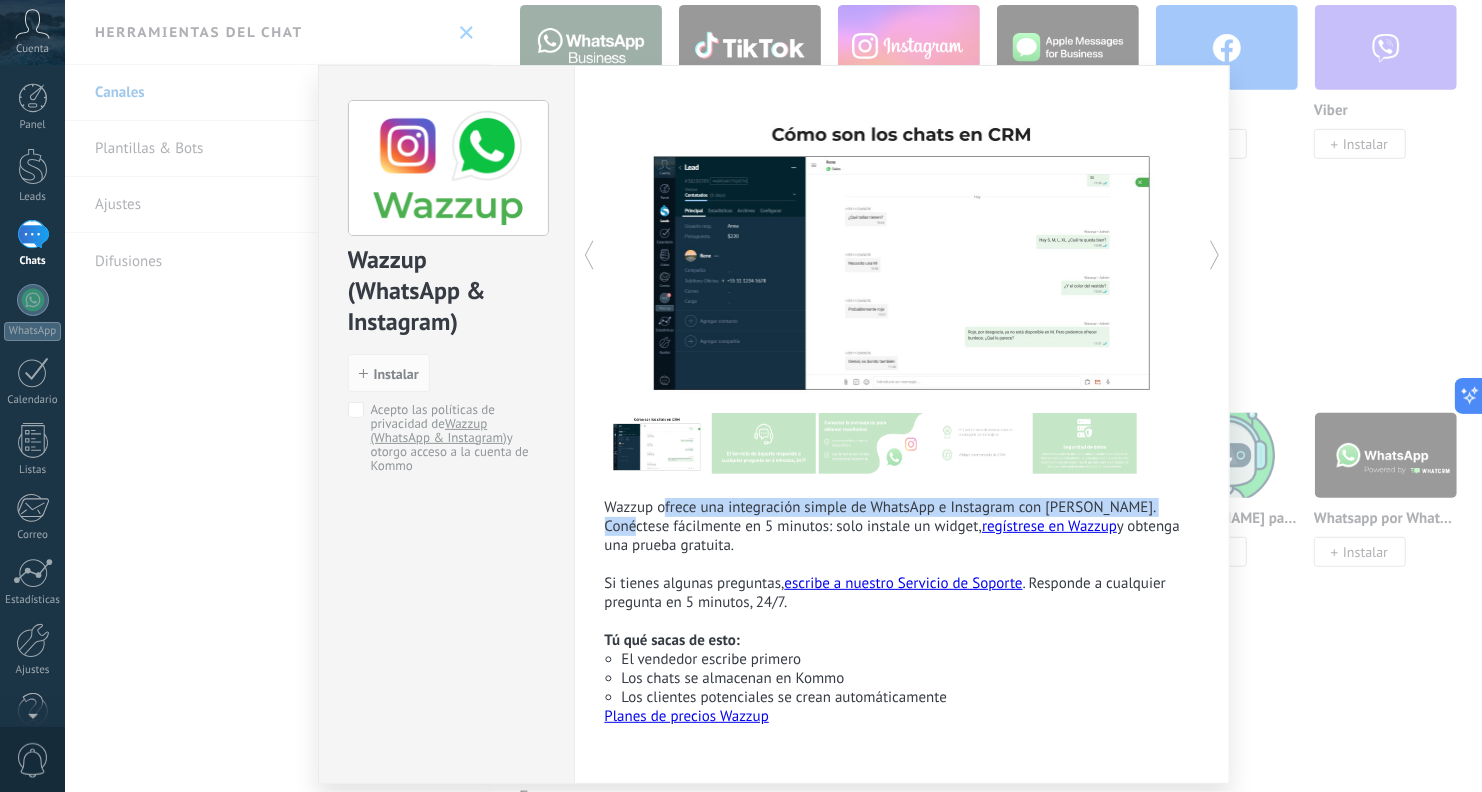 drag, startPoint x: 662, startPoint y: 503, endPoint x: 615, endPoint y: 531, distance: 54.708317 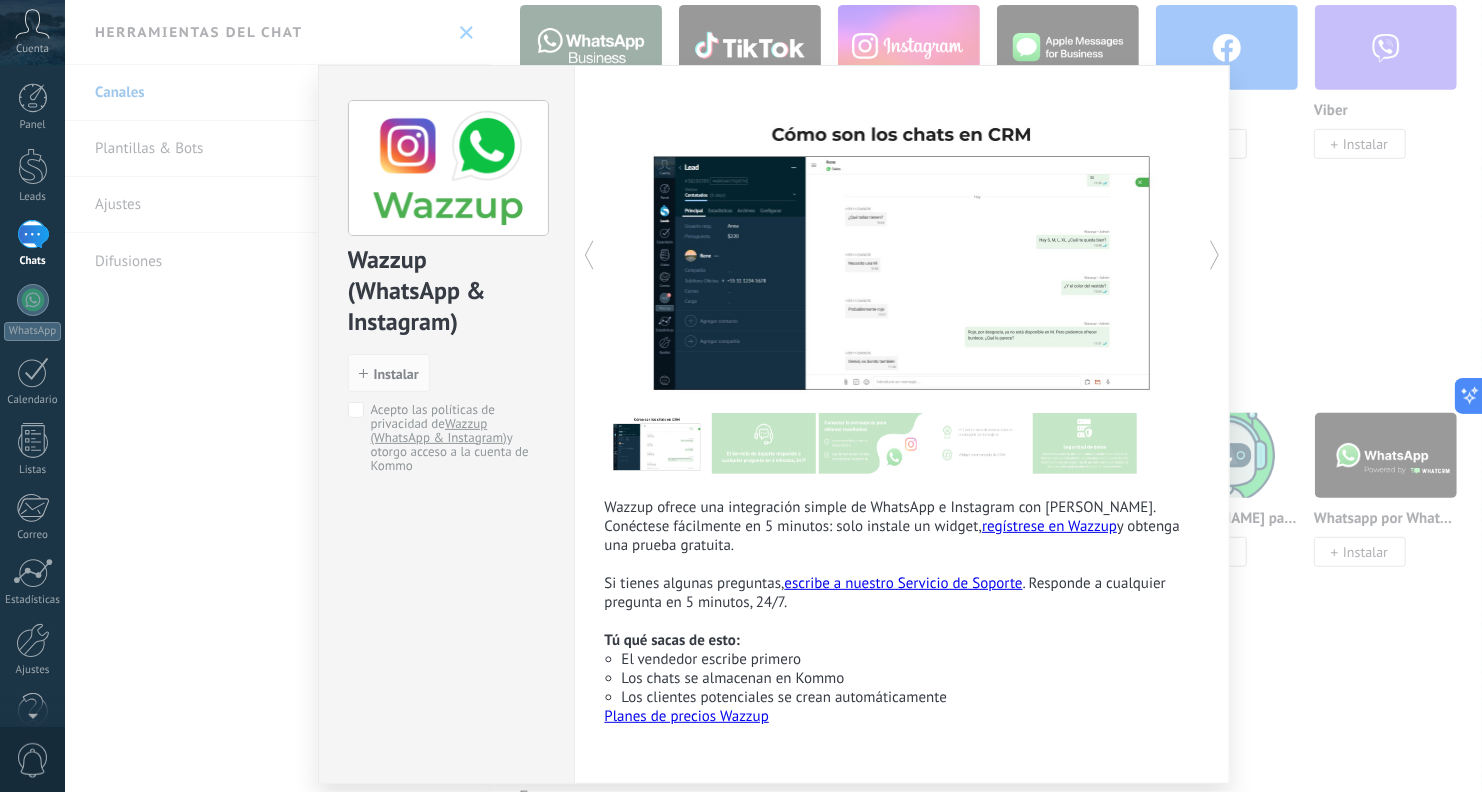 drag, startPoint x: 606, startPoint y: 577, endPoint x: 617, endPoint y: 579, distance: 11.18034 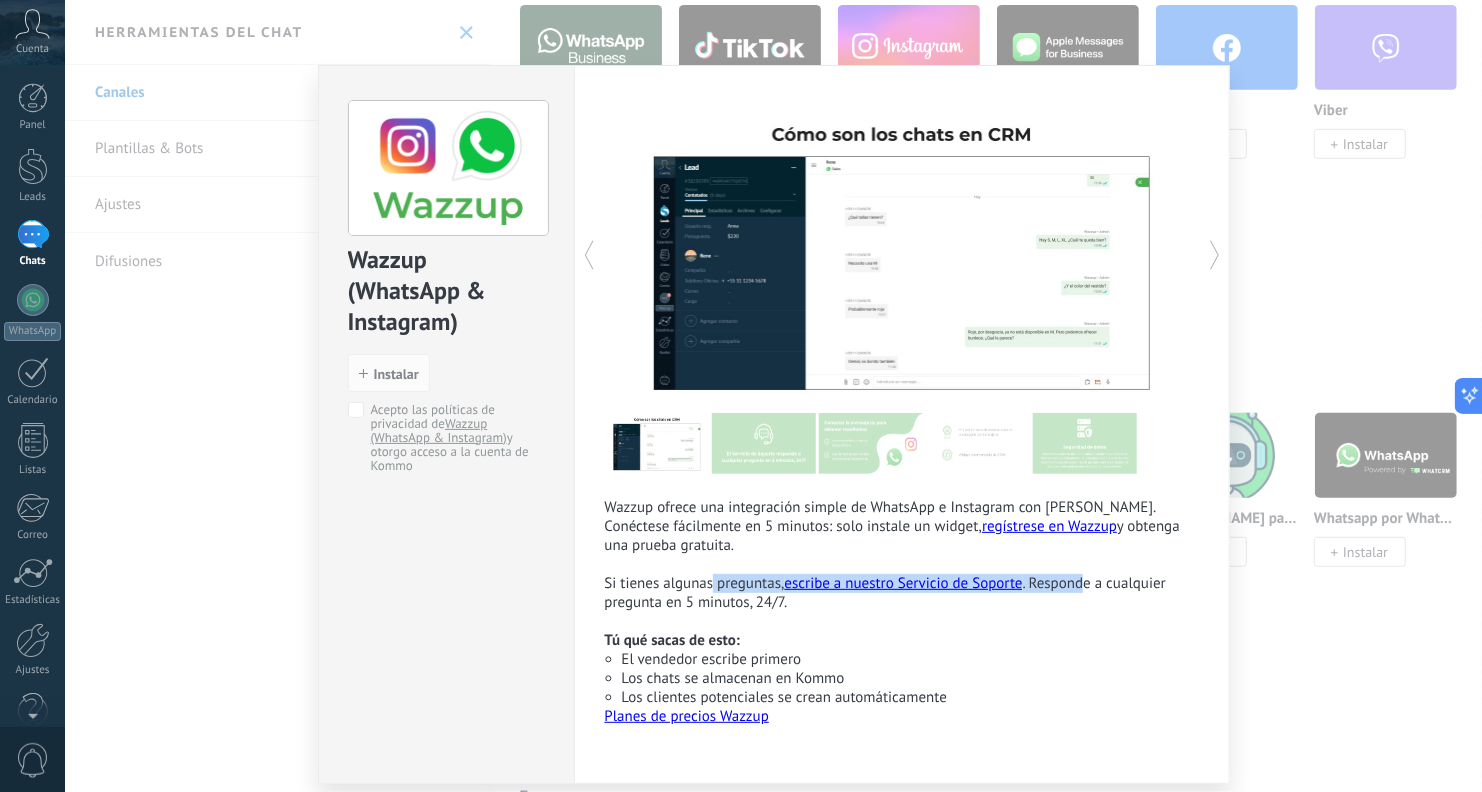drag, startPoint x: 719, startPoint y: 584, endPoint x: 1079, endPoint y: 577, distance: 360.06805 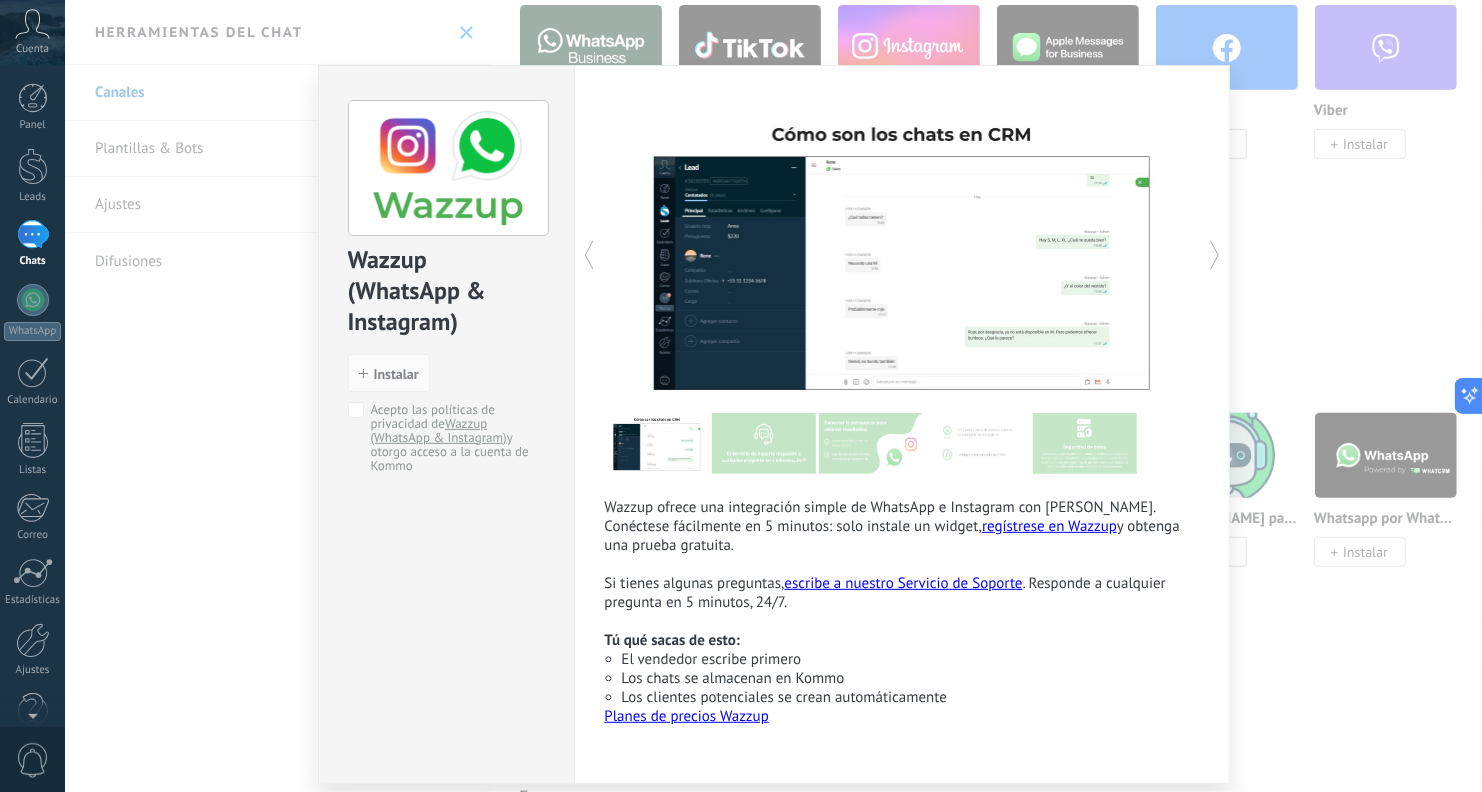click on "Si tienes algunas preguntas,  escribe a nuestro Servicio de Soporte .  Responde a cualquier pregunta en 5 minutos, 24/7." at bounding box center [885, 593] 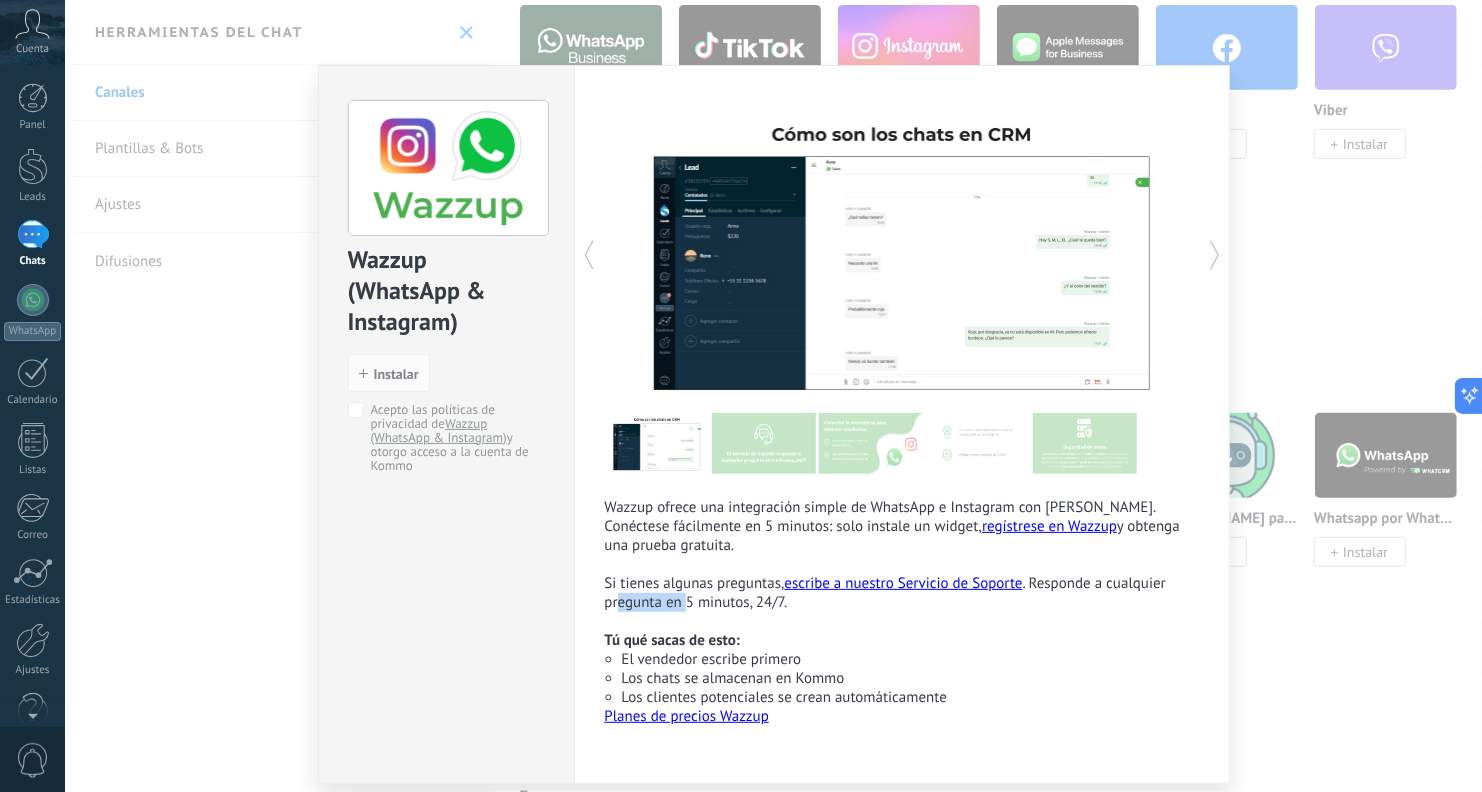 drag, startPoint x: 612, startPoint y: 607, endPoint x: 686, endPoint y: 607, distance: 74 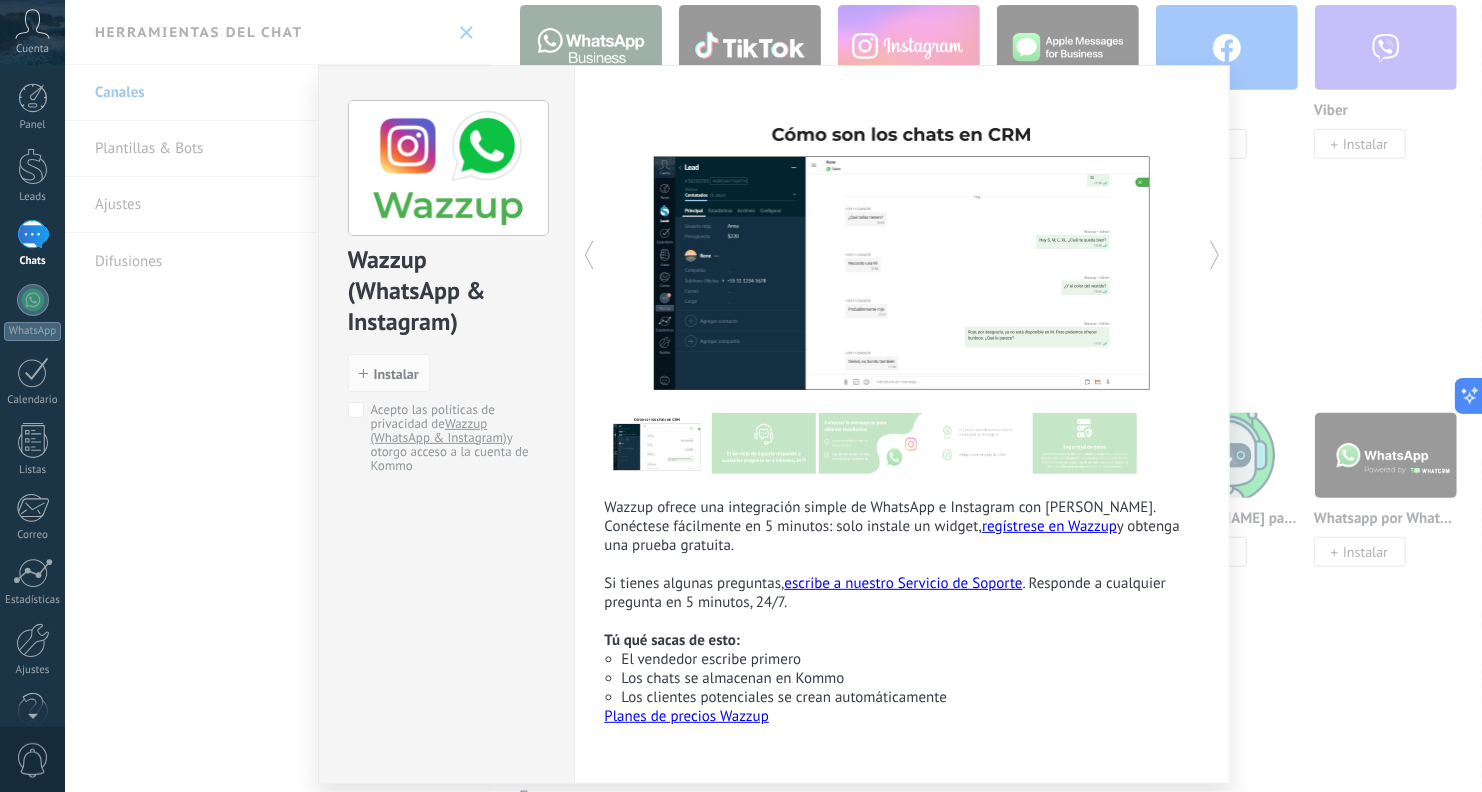 click on "Si tienes algunas preguntas,  escribe a nuestro Servicio de Soporte .  Responde a cualquier pregunta en 5 minutos, 24/7." at bounding box center (885, 593) 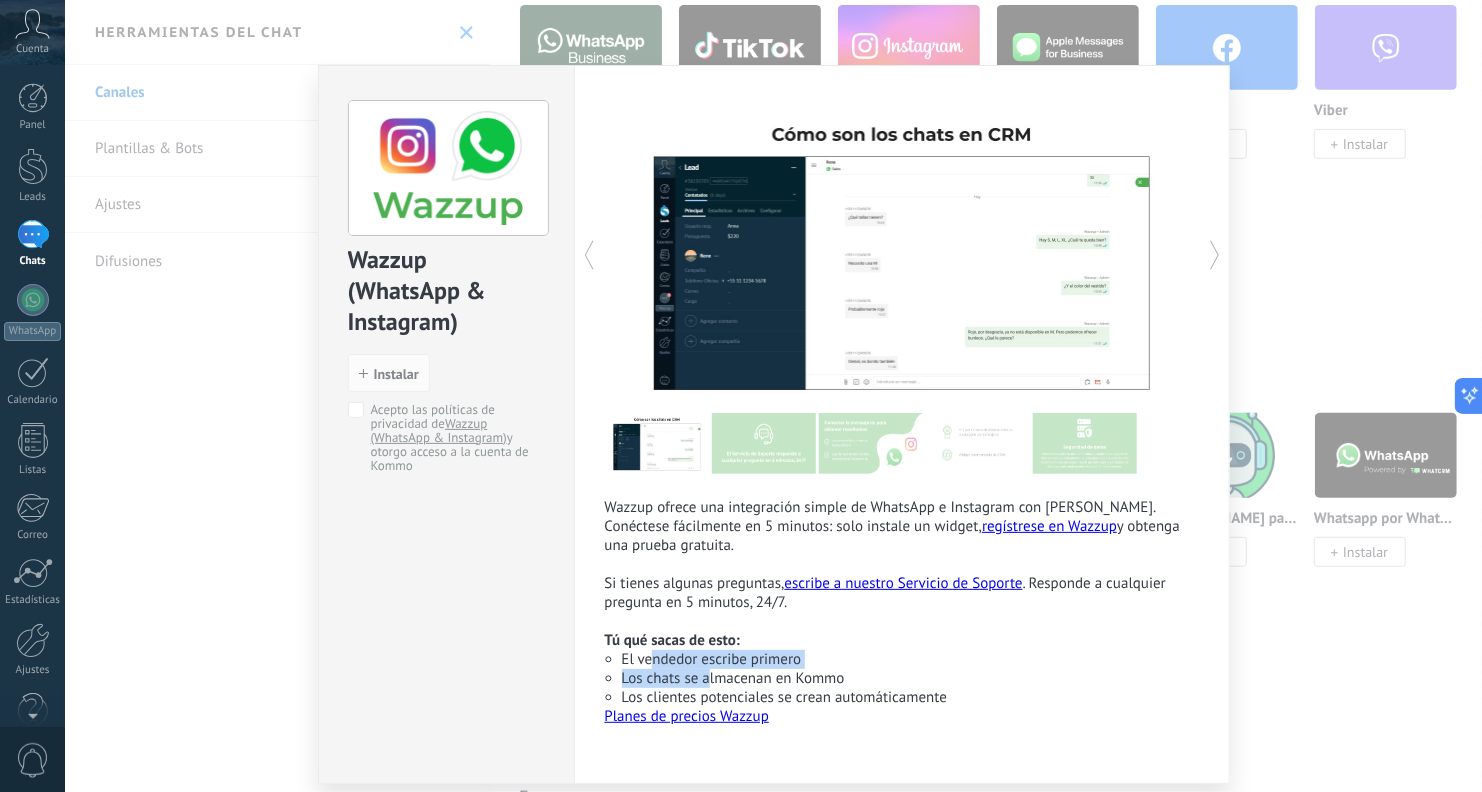 drag, startPoint x: 670, startPoint y: 665, endPoint x: 703, endPoint y: 672, distance: 33.734257 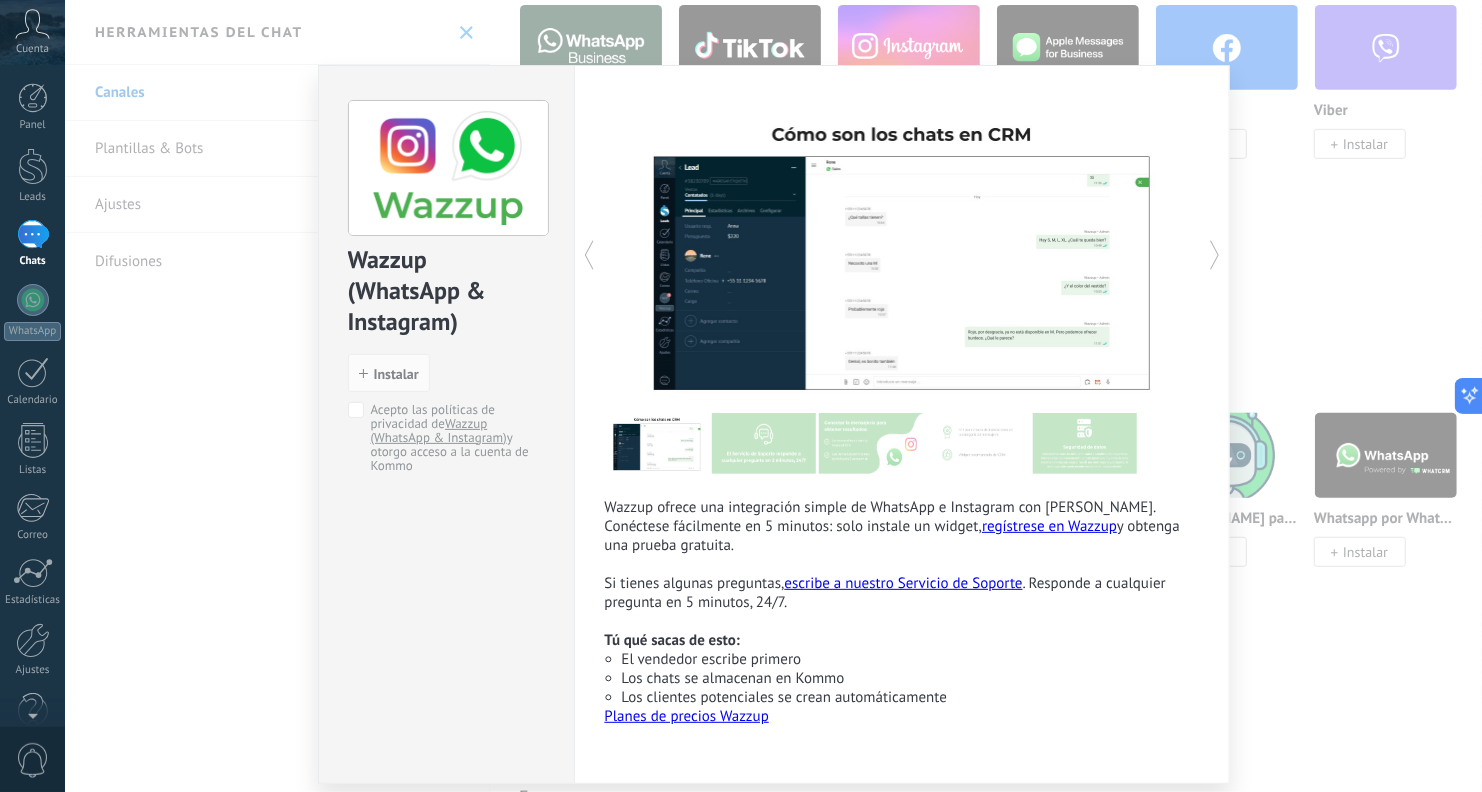 click on "Los clientes potenciales se crean automáticamente" at bounding box center [910, 697] 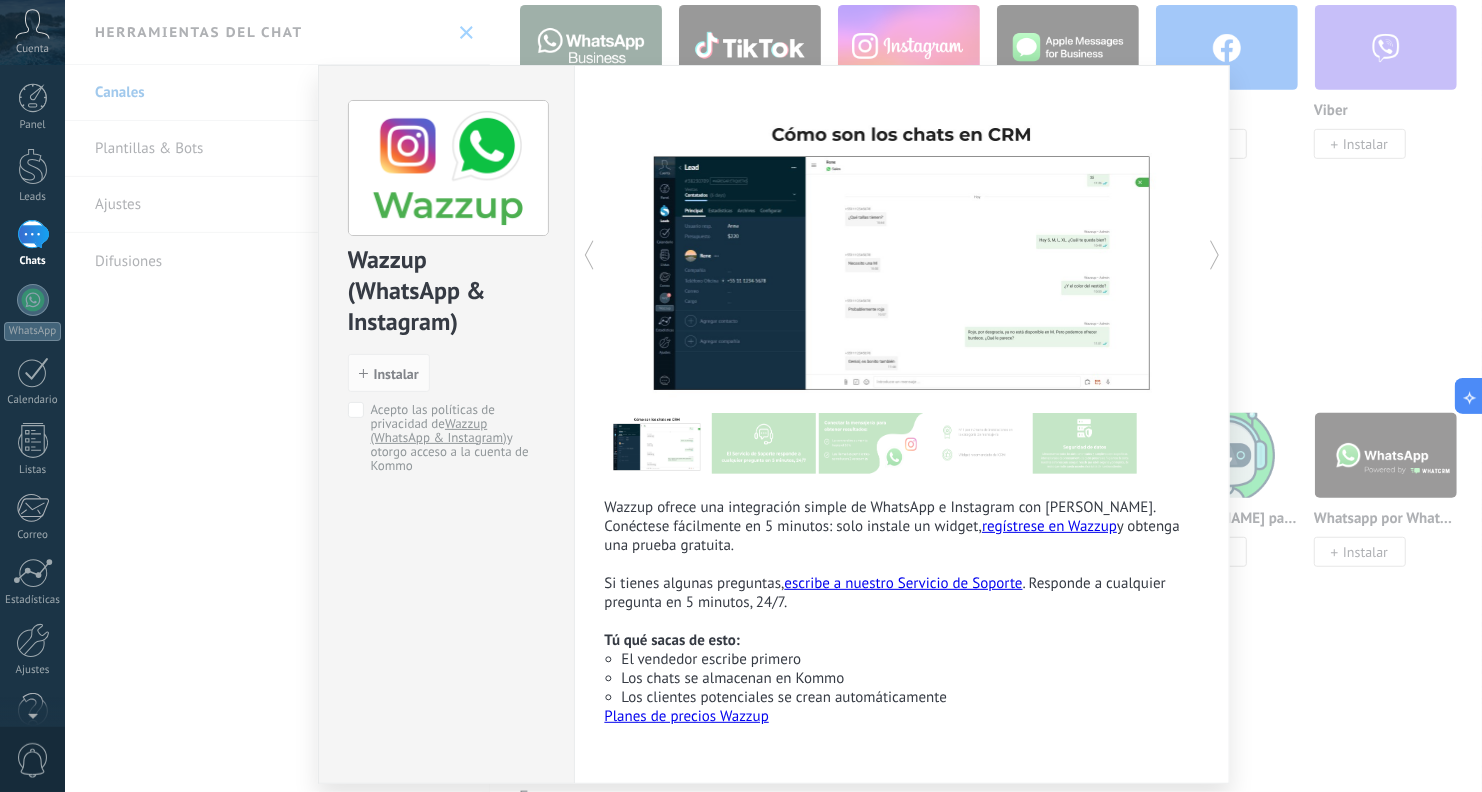 click on "regístrese en Wazzup" at bounding box center [1049, 526] 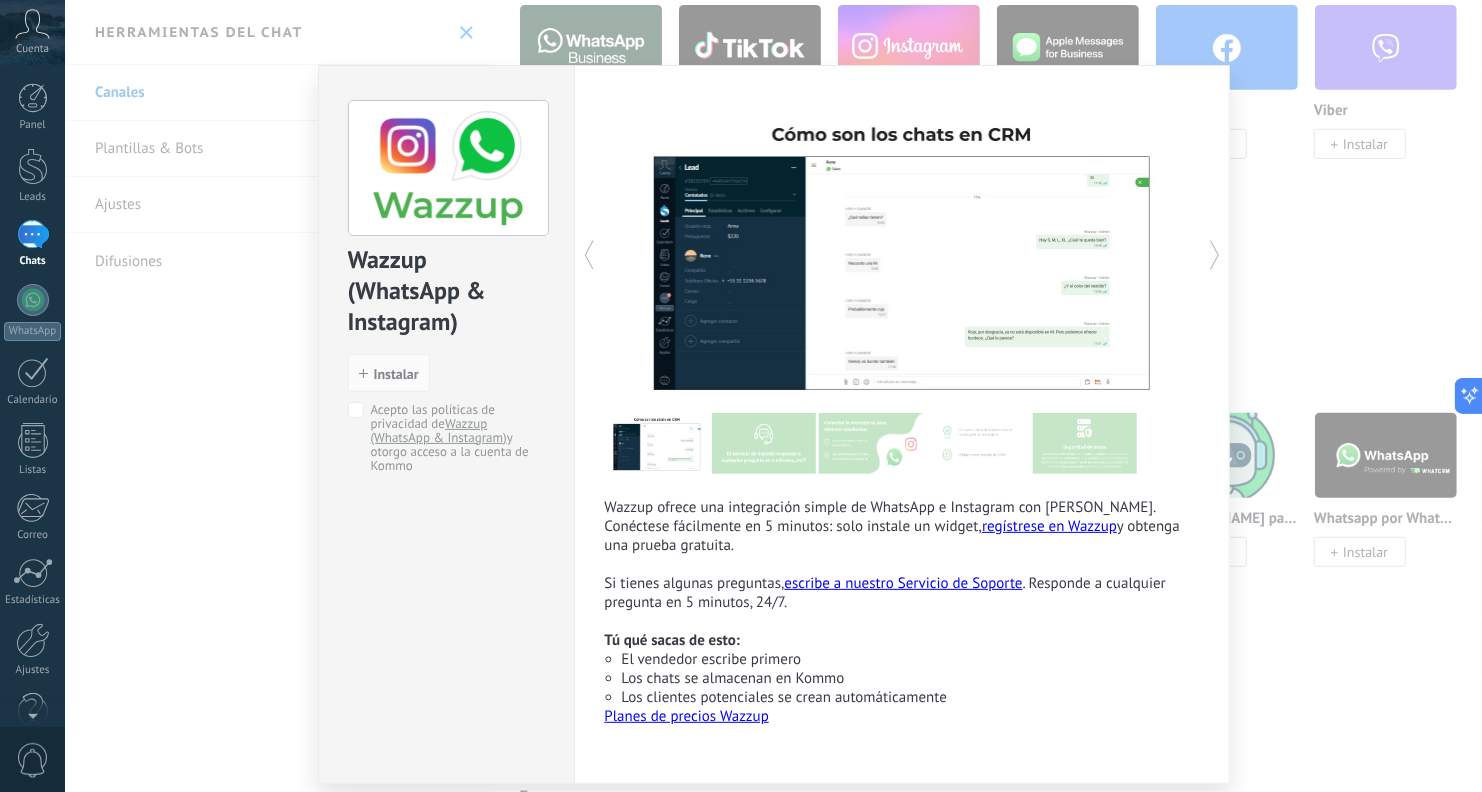 click on "Wazzup (WhatsApp & Instagram) install Instalar Acepto las políticas de privacidad de  Wazzup (WhatsApp & Instagram)  y otorgo acceso a la cuenta de Kommo Wazzup ofrece una integración simple de WhatsApp e Instagram con Kommo. Conéctese fácilmente en 5 minutos: solo instale un widget,  regístrese en Wazzup  y obtenga una prueba gratuita.
Si tienes algunas preguntas,  escribe a nuestro Servicio de Soporte .  Responde a cualquier pregunta en 5 minutos, 24/7.
Tú qué sacas de esto:
El vendedor escribe primero
Los chats se almacenan en Kommo
Los clientes potenciales se crean automáticamente
Planes de precios Wazzup más" at bounding box center [773, 396] 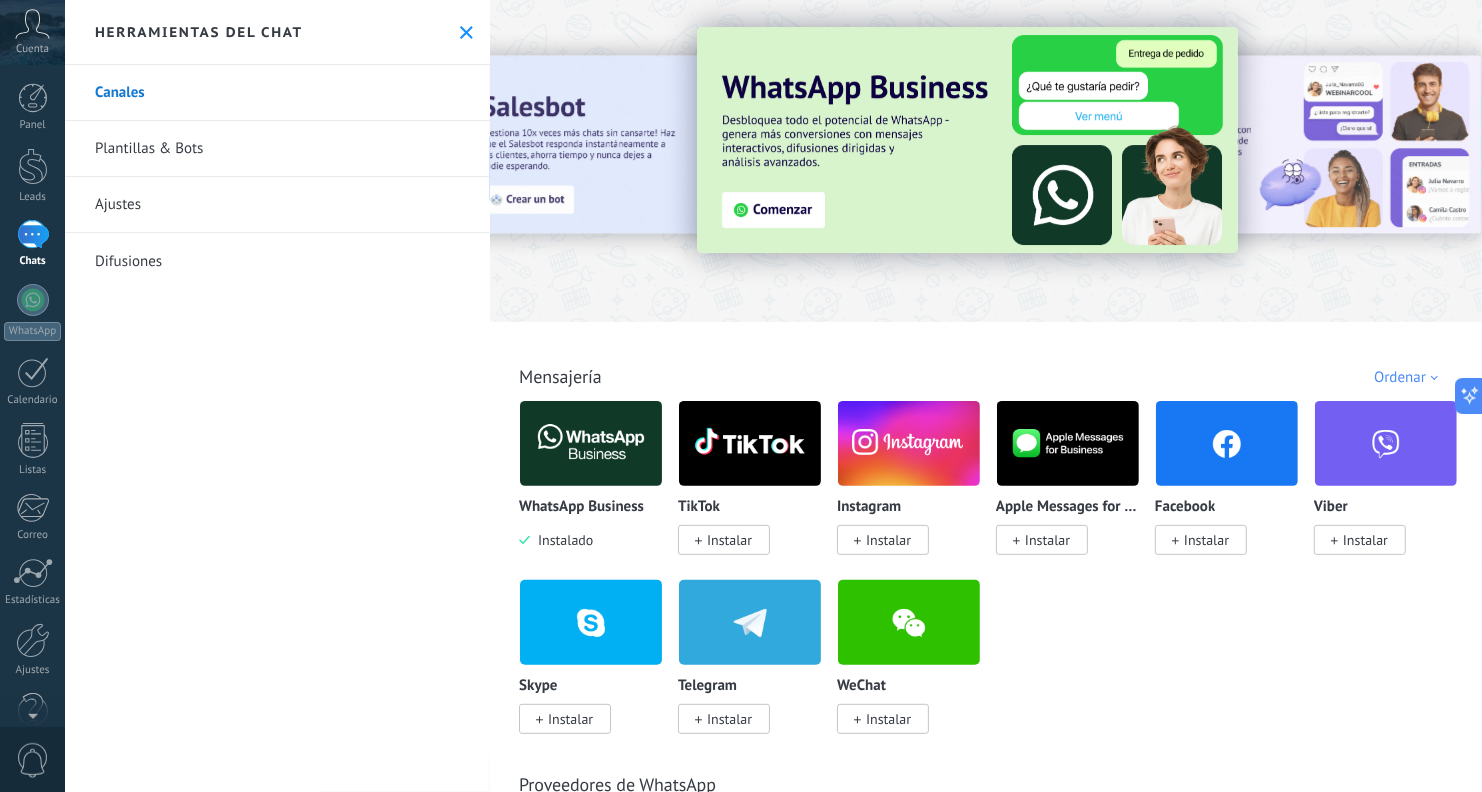 scroll, scrollTop: 0, scrollLeft: 0, axis: both 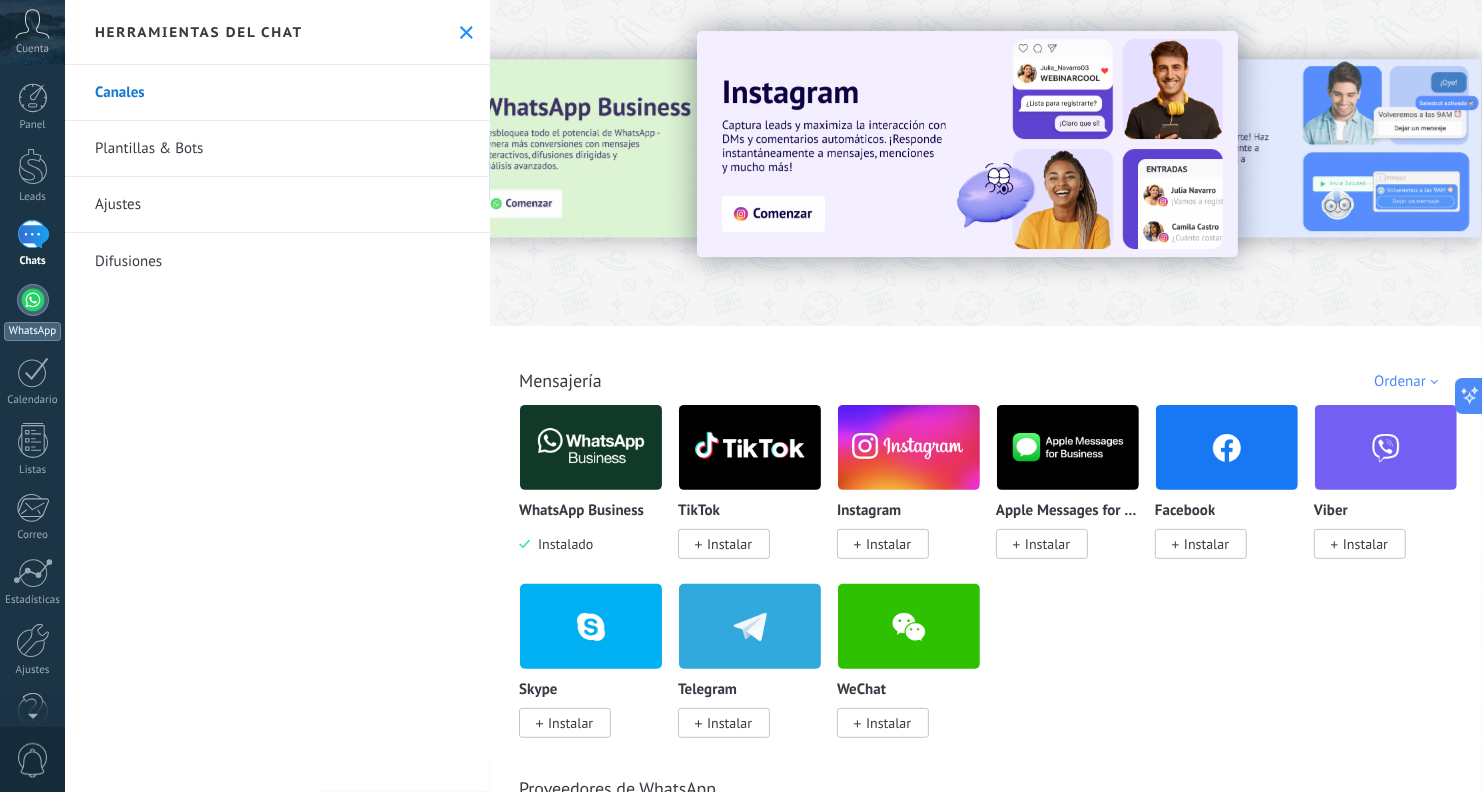 click at bounding box center (33, 300) 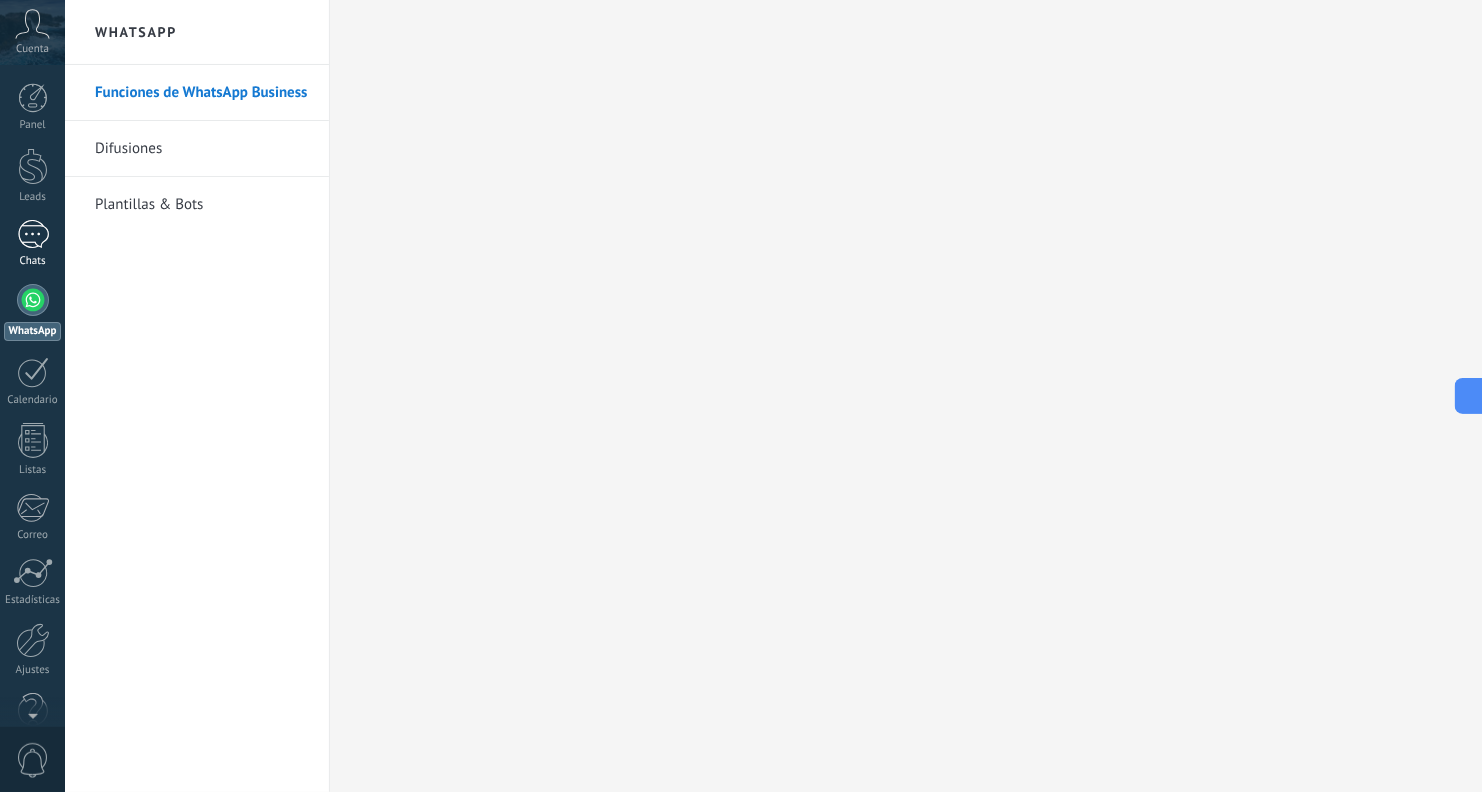 click on "1
Chats" at bounding box center [32, 244] 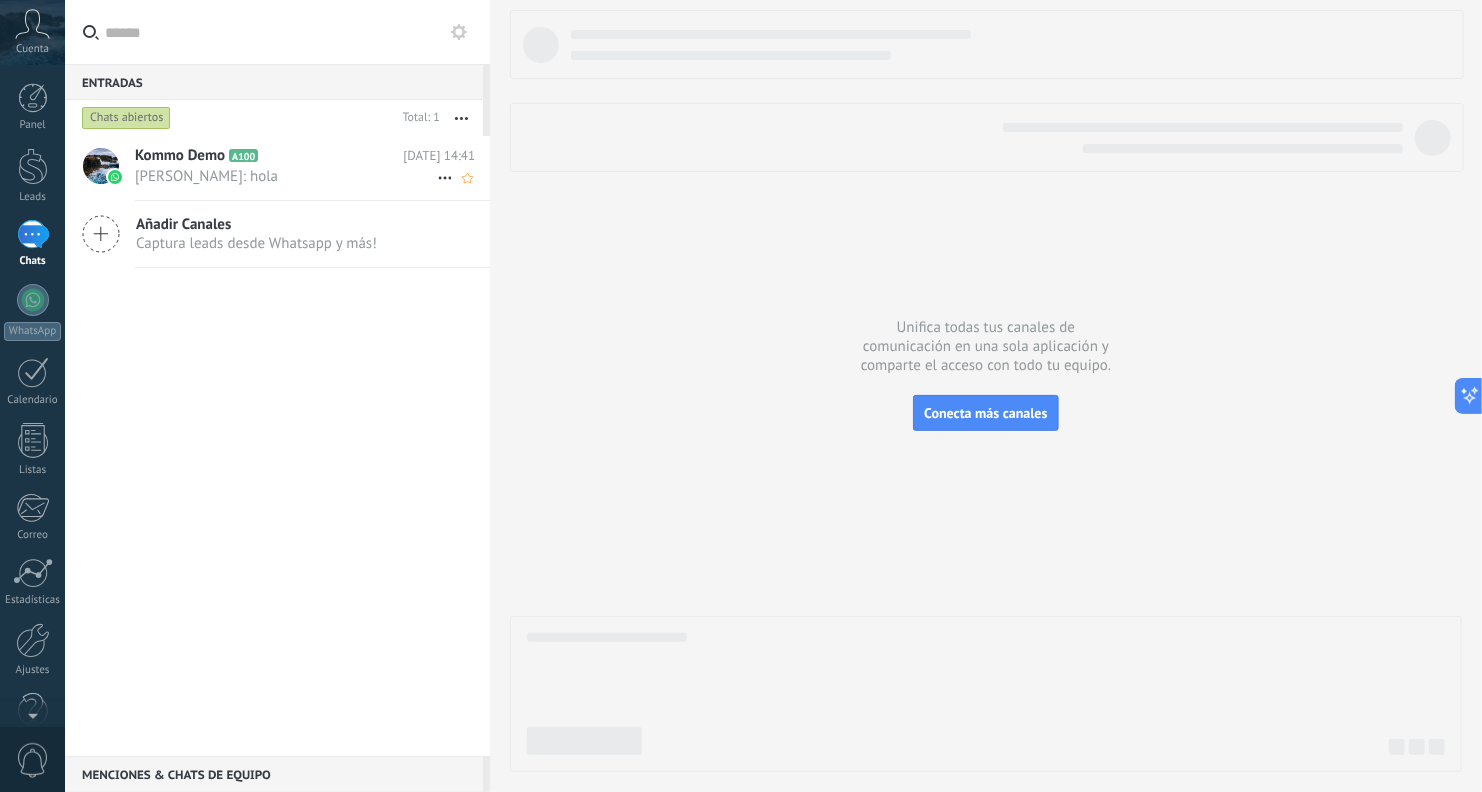 click on "Raul Luna: hola" at bounding box center (286, 176) 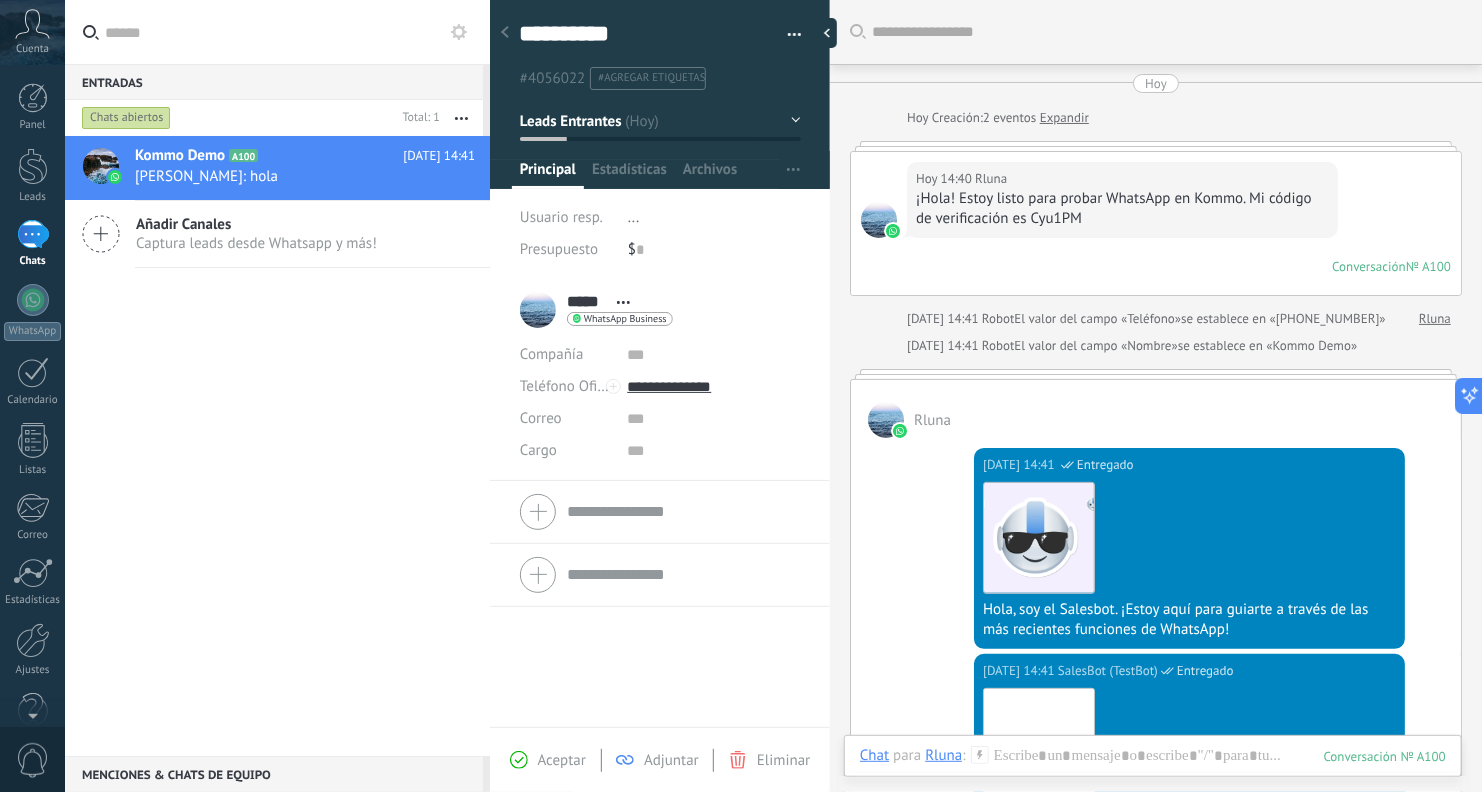 scroll, scrollTop: 732, scrollLeft: 0, axis: vertical 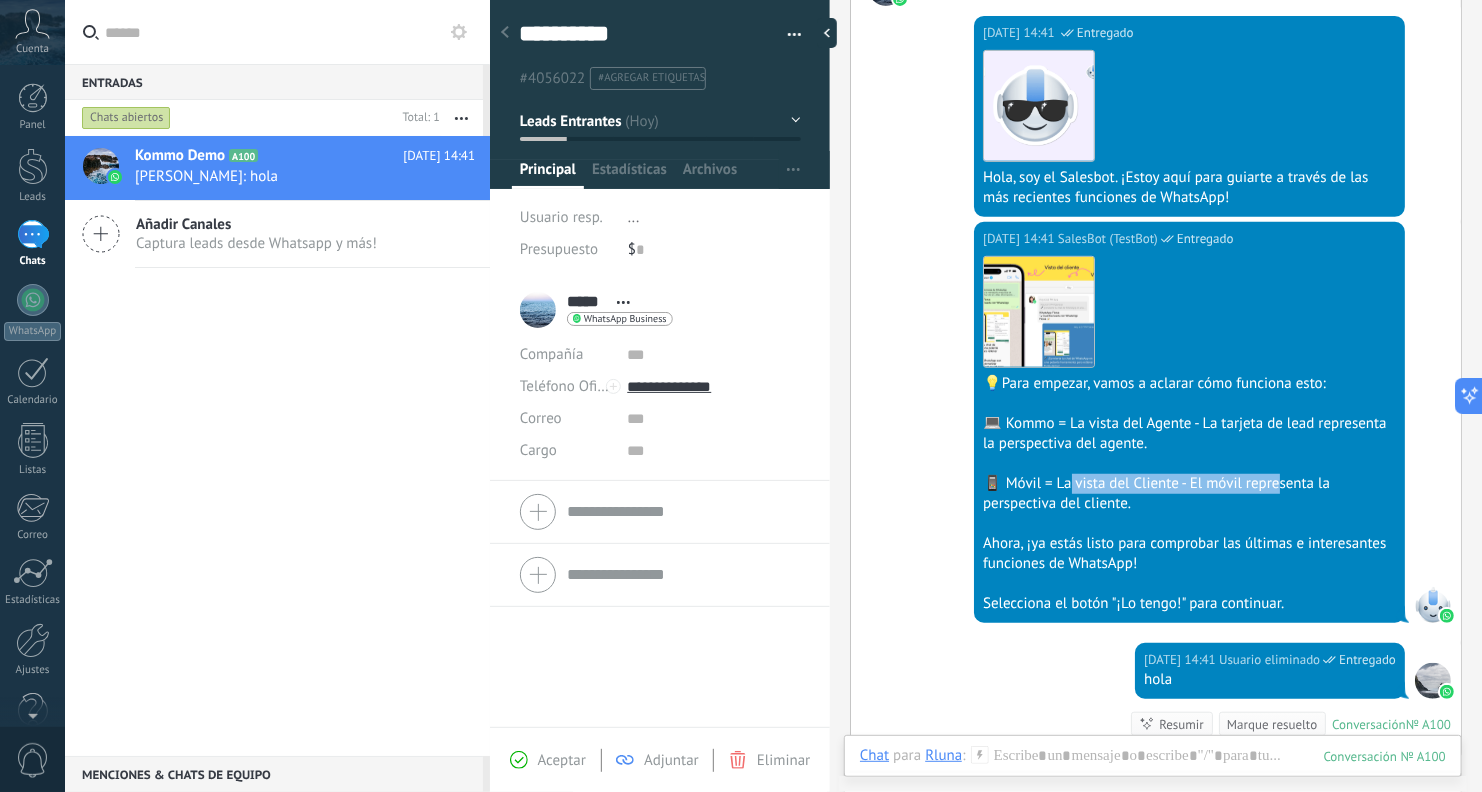 drag, startPoint x: 1072, startPoint y: 480, endPoint x: 1287, endPoint y: 491, distance: 215.2812 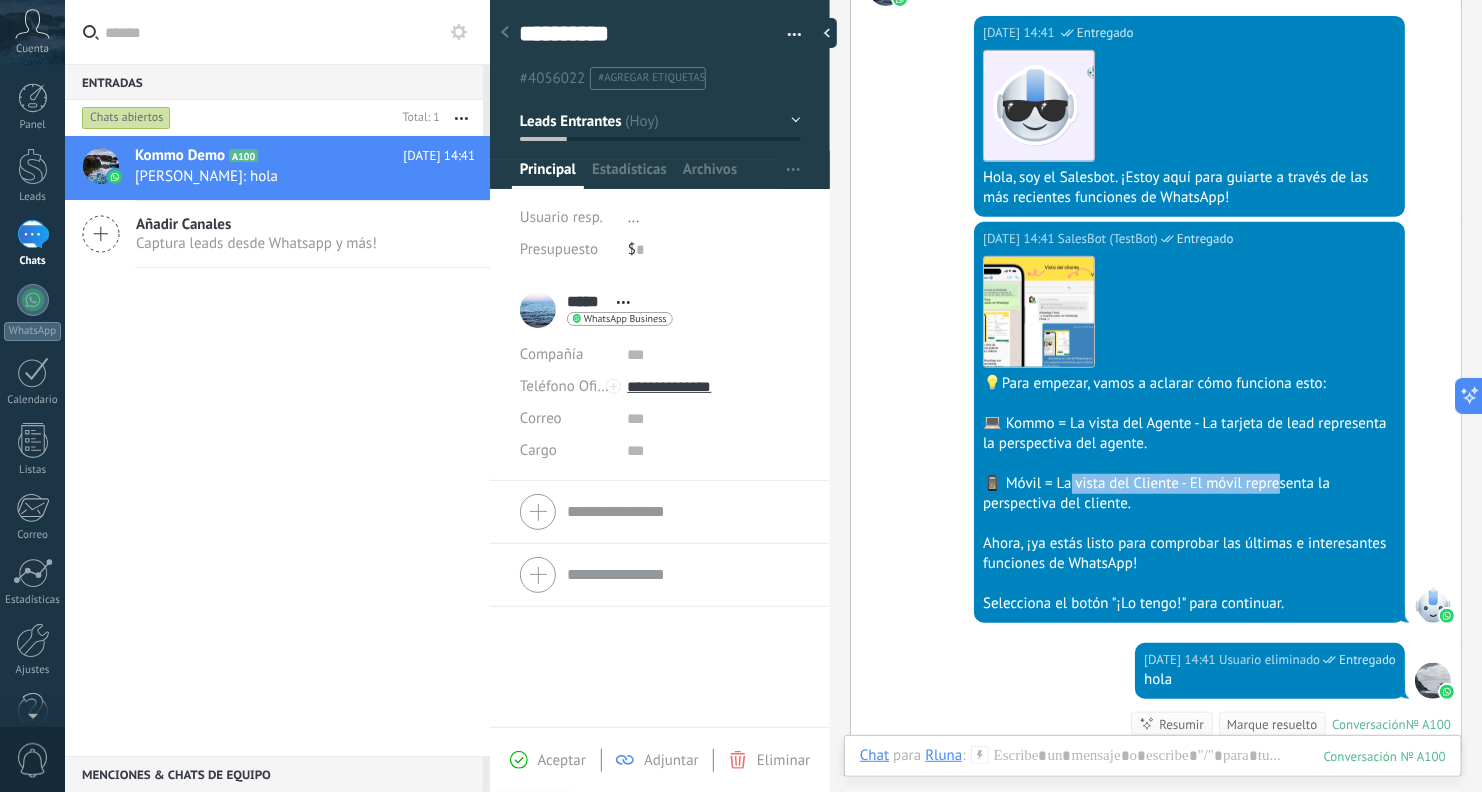 click on "📱 Móvil = La vista del Cliente - El móvil representa la perspectiva del cliente." at bounding box center [1189, 494] 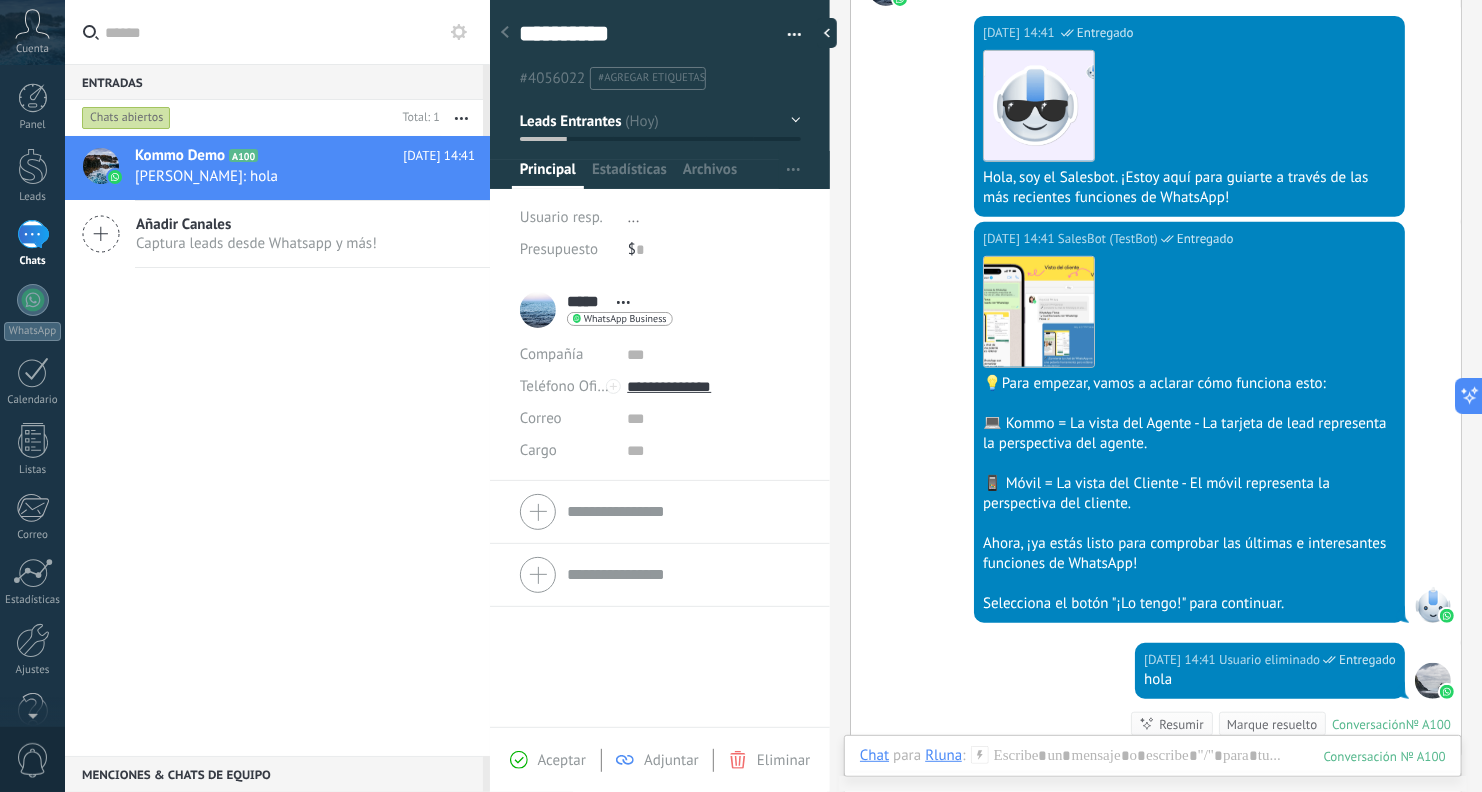 click on "📱 Móvil = La vista del Cliente - El móvil representa la perspectiva del cliente." at bounding box center (1189, 494) 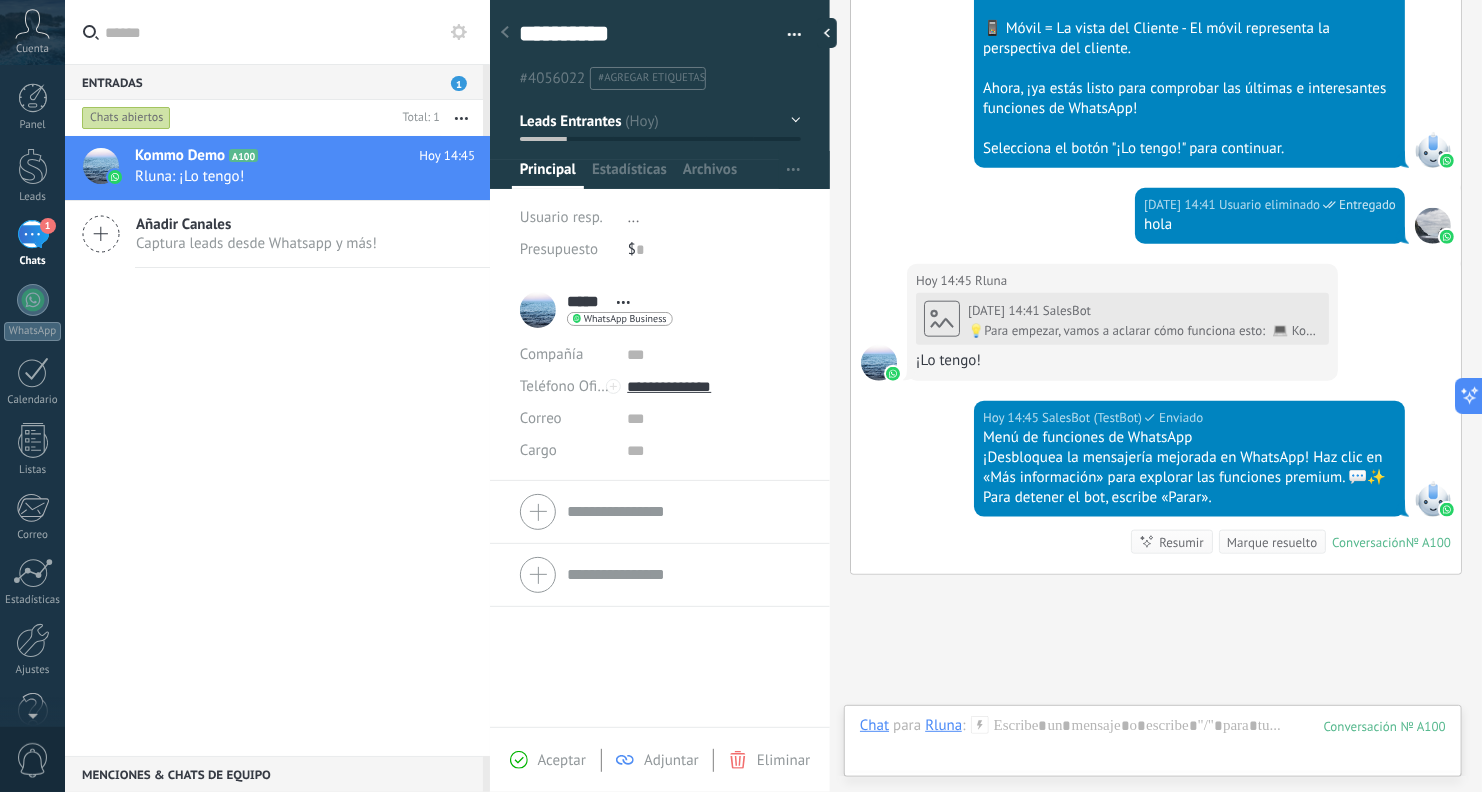 scroll, scrollTop: 1016, scrollLeft: 0, axis: vertical 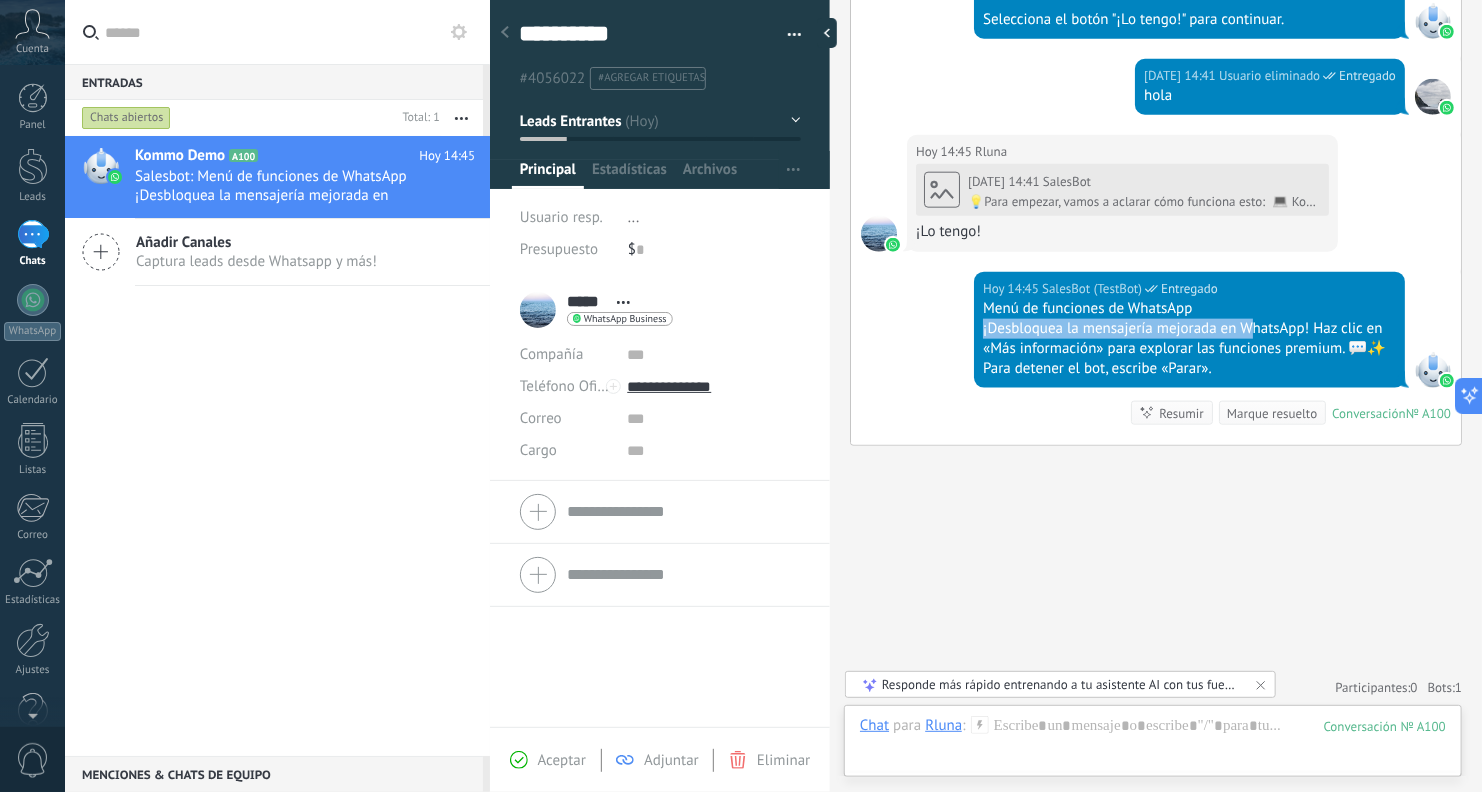 drag, startPoint x: 1248, startPoint y: 327, endPoint x: 1294, endPoint y: 315, distance: 47.539455 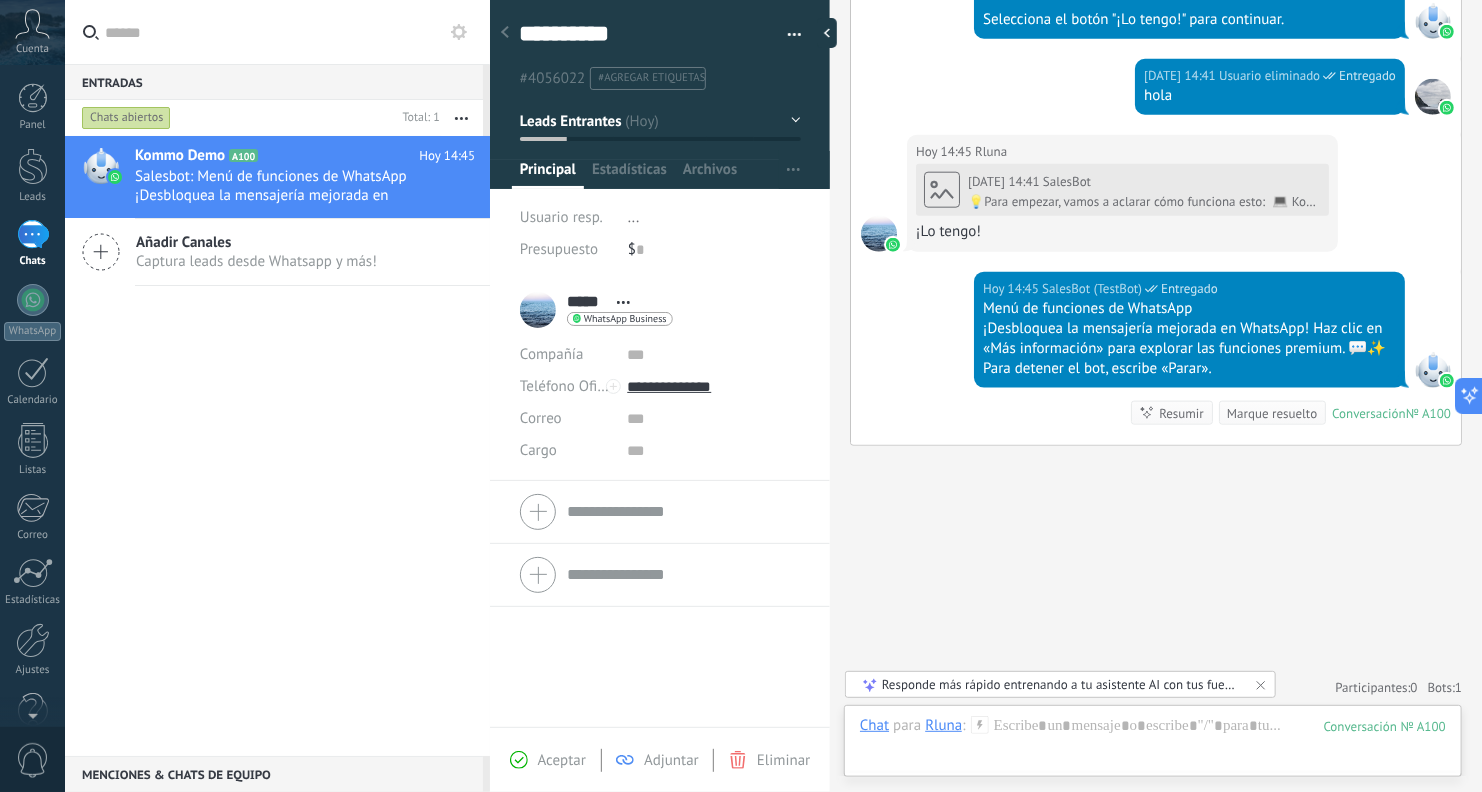 click on "¡Desbloquea la mensajería mejorada en WhatsApp! Haz clic en «Más información» para explorar las funciones premium. 💬✨" at bounding box center (1189, 339) 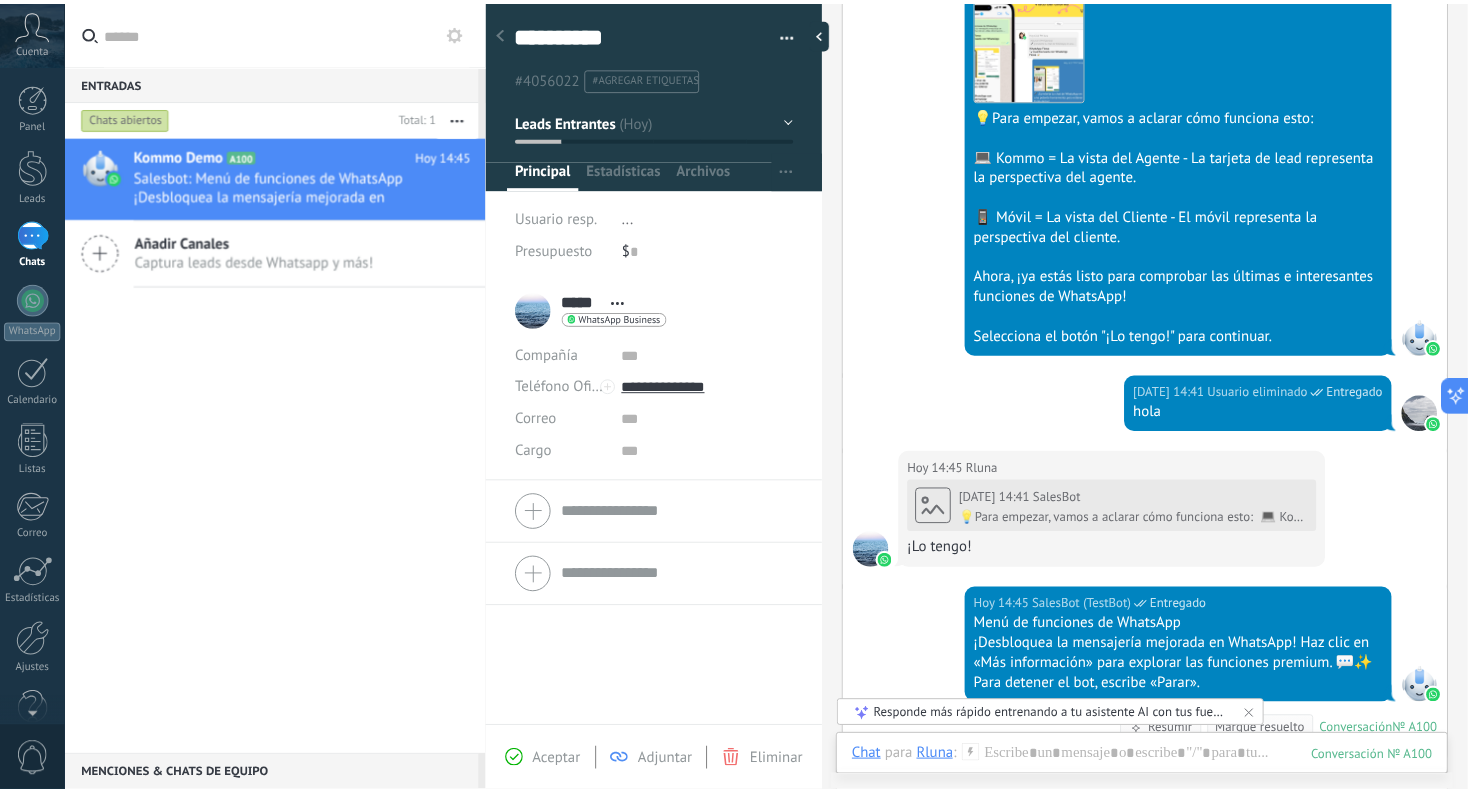 scroll, scrollTop: 1016, scrollLeft: 0, axis: vertical 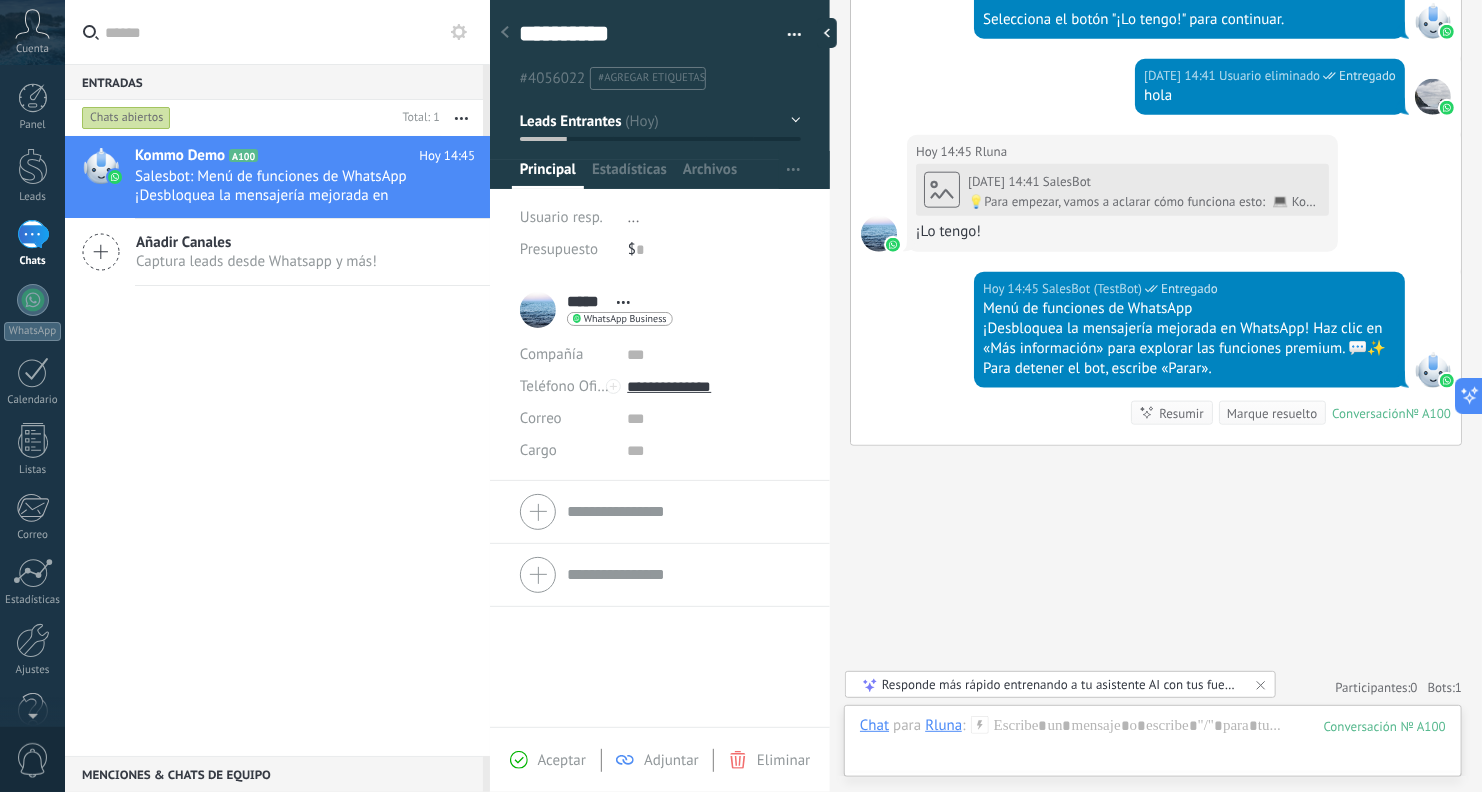 click on "Menciones & Chats de equipo 0" at bounding box center [274, 774] 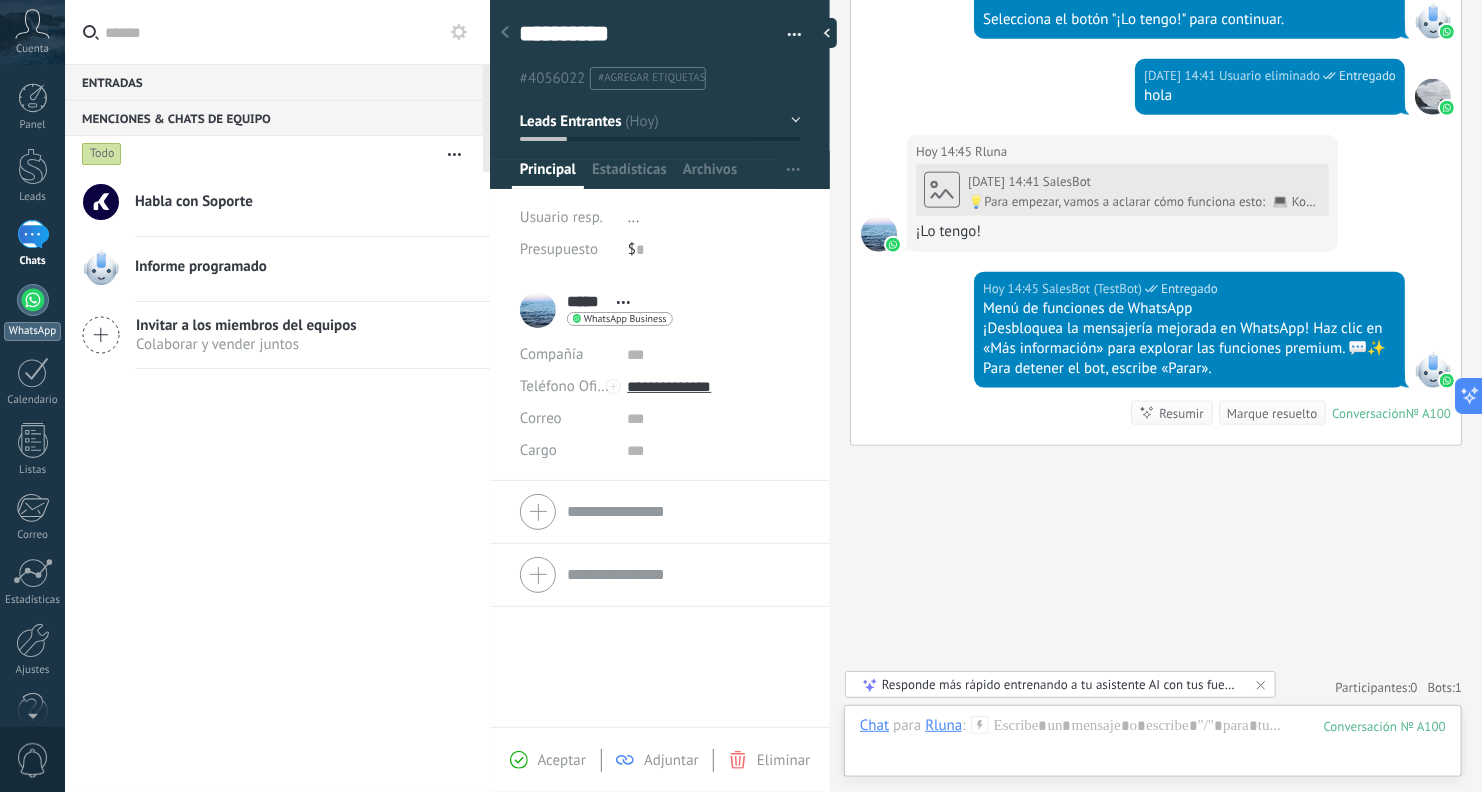 click at bounding box center [33, 300] 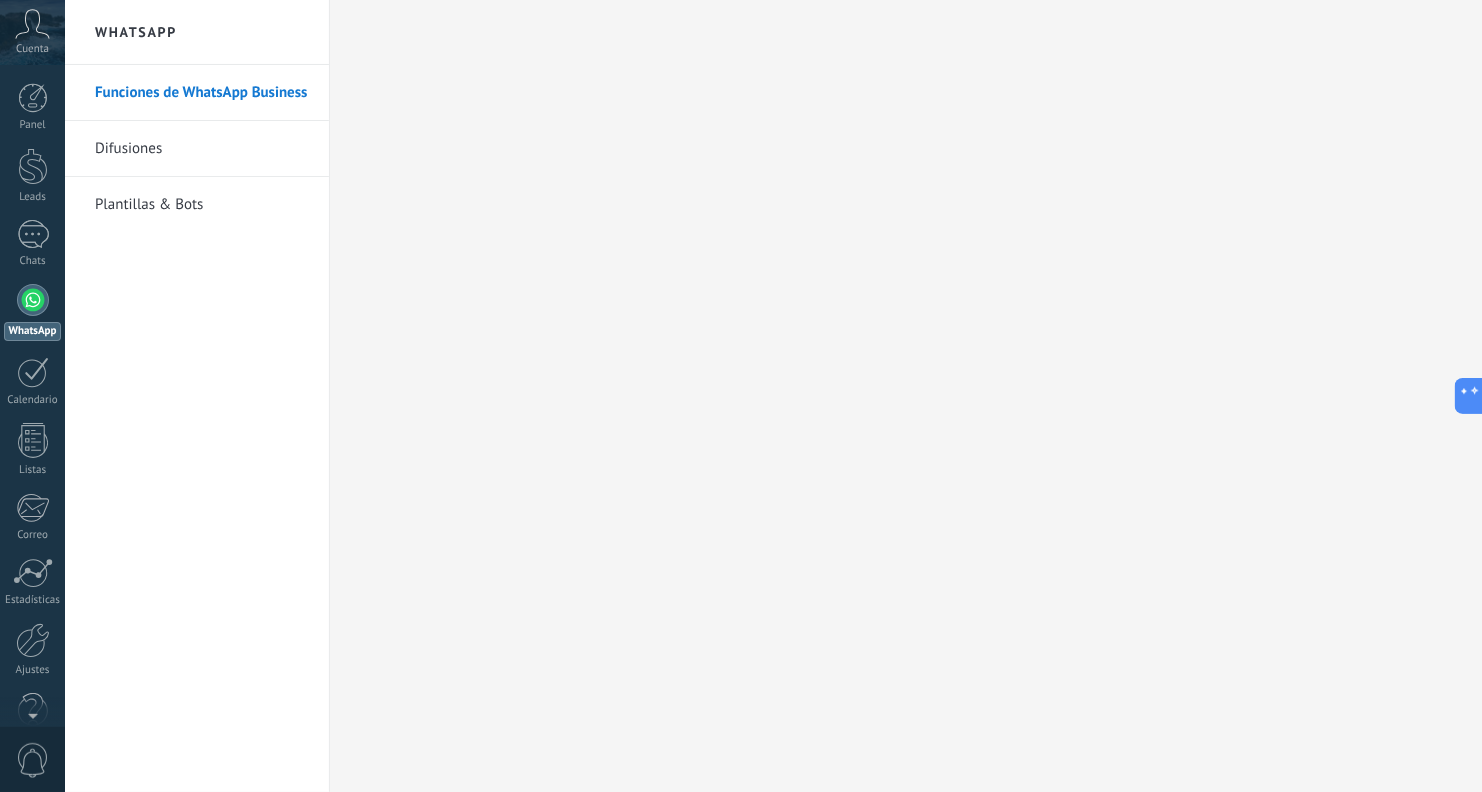 click on "Difusiones" at bounding box center (202, 149) 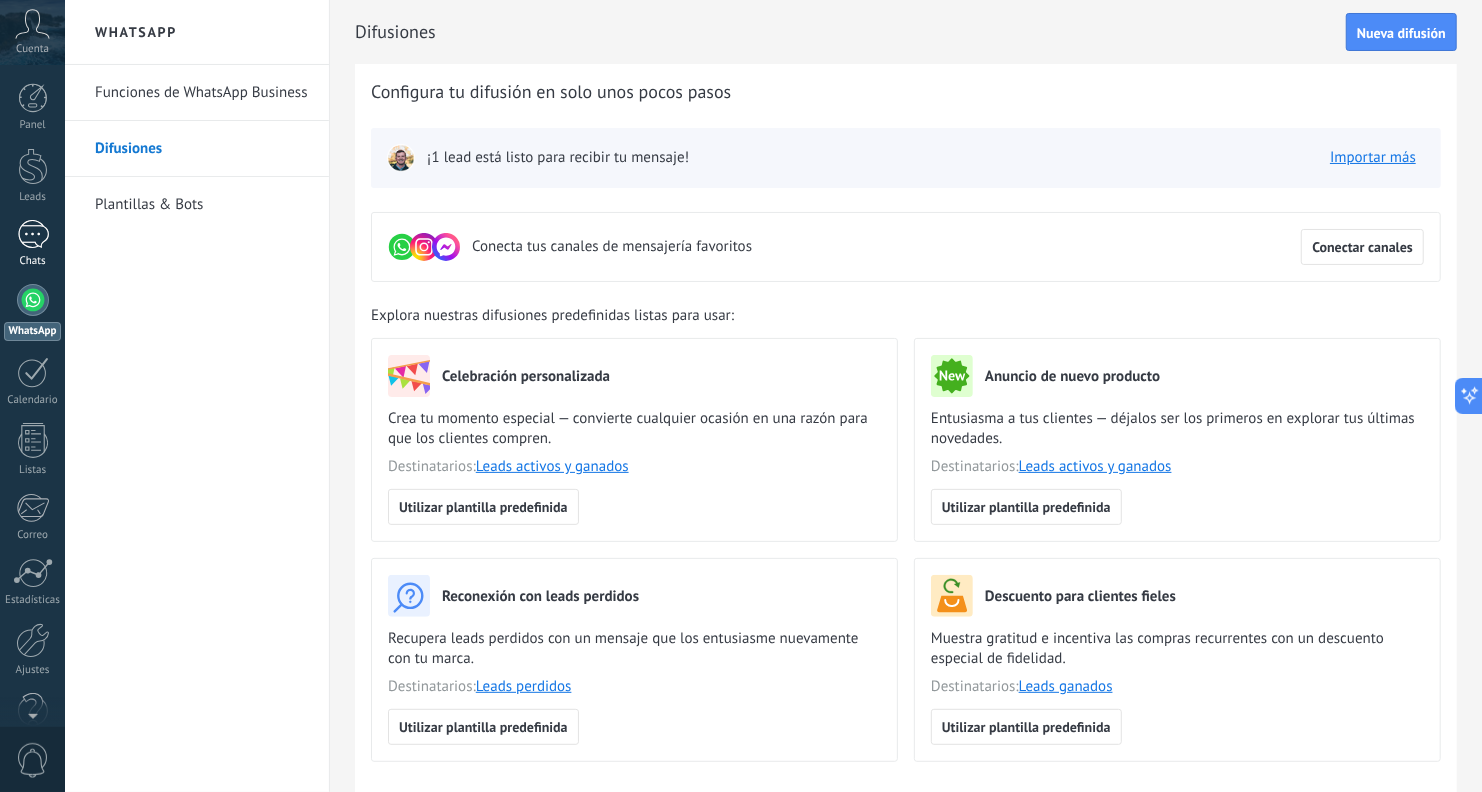 click on "Chats" at bounding box center [33, 261] 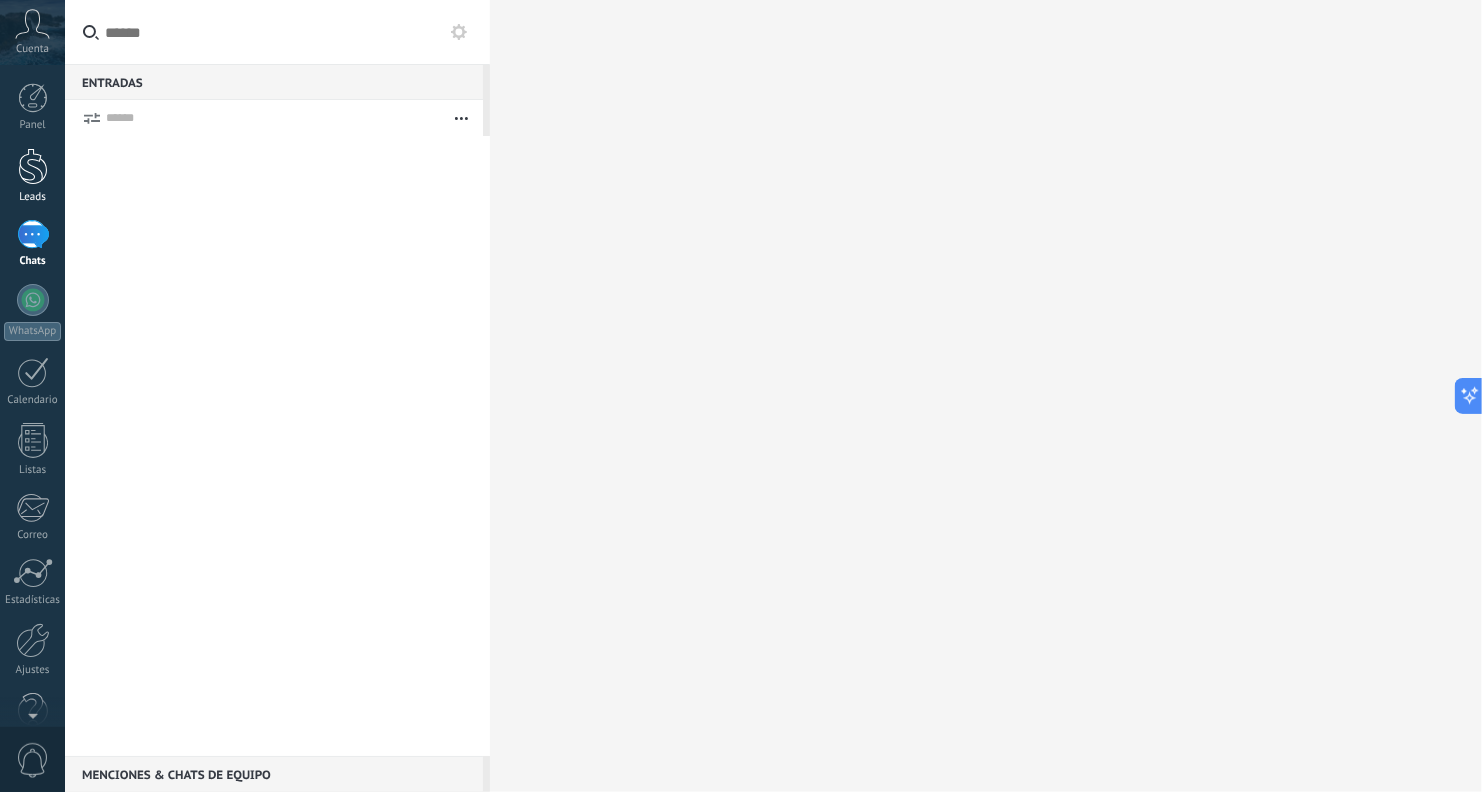 click at bounding box center [33, 166] 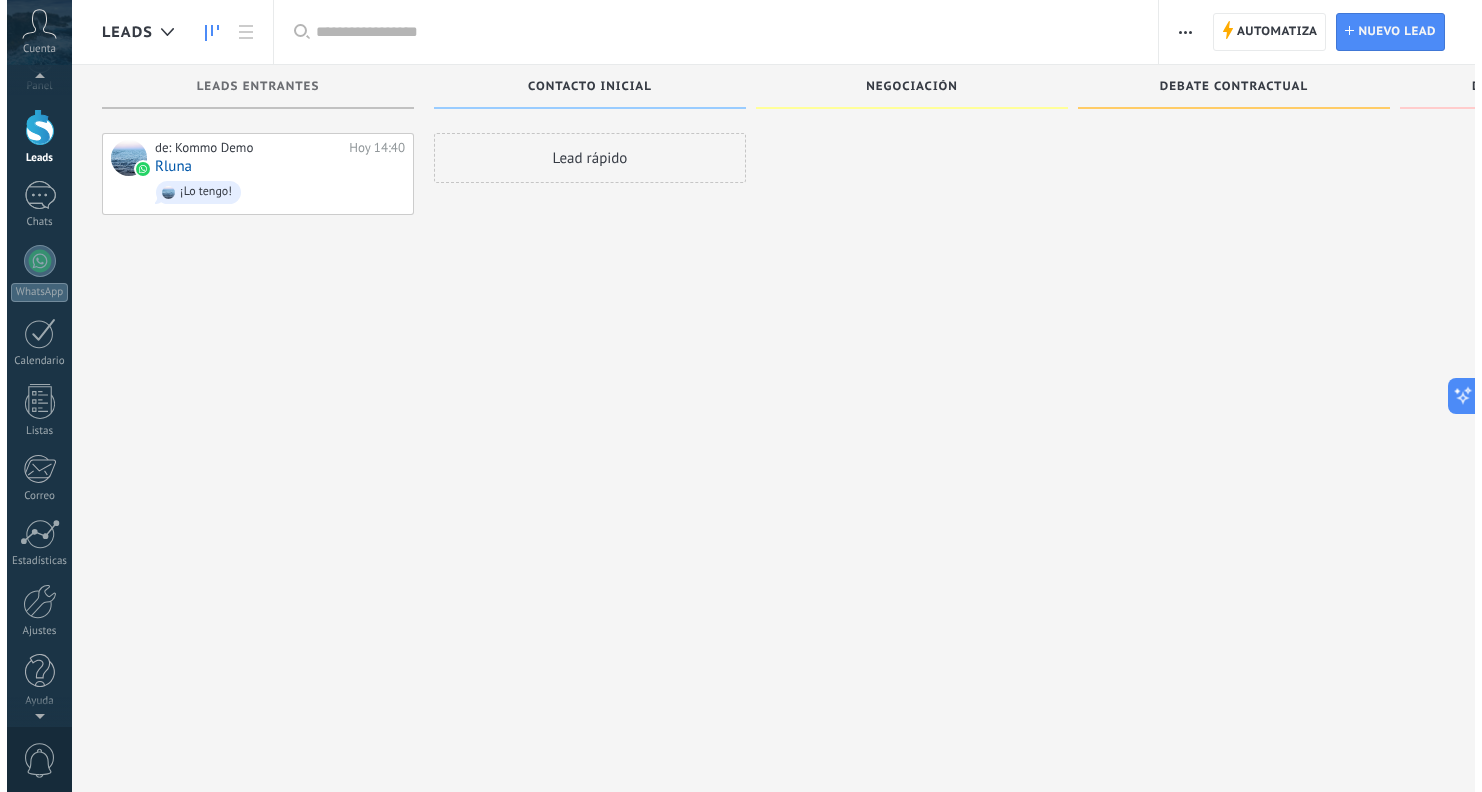 scroll, scrollTop: 0, scrollLeft: 0, axis: both 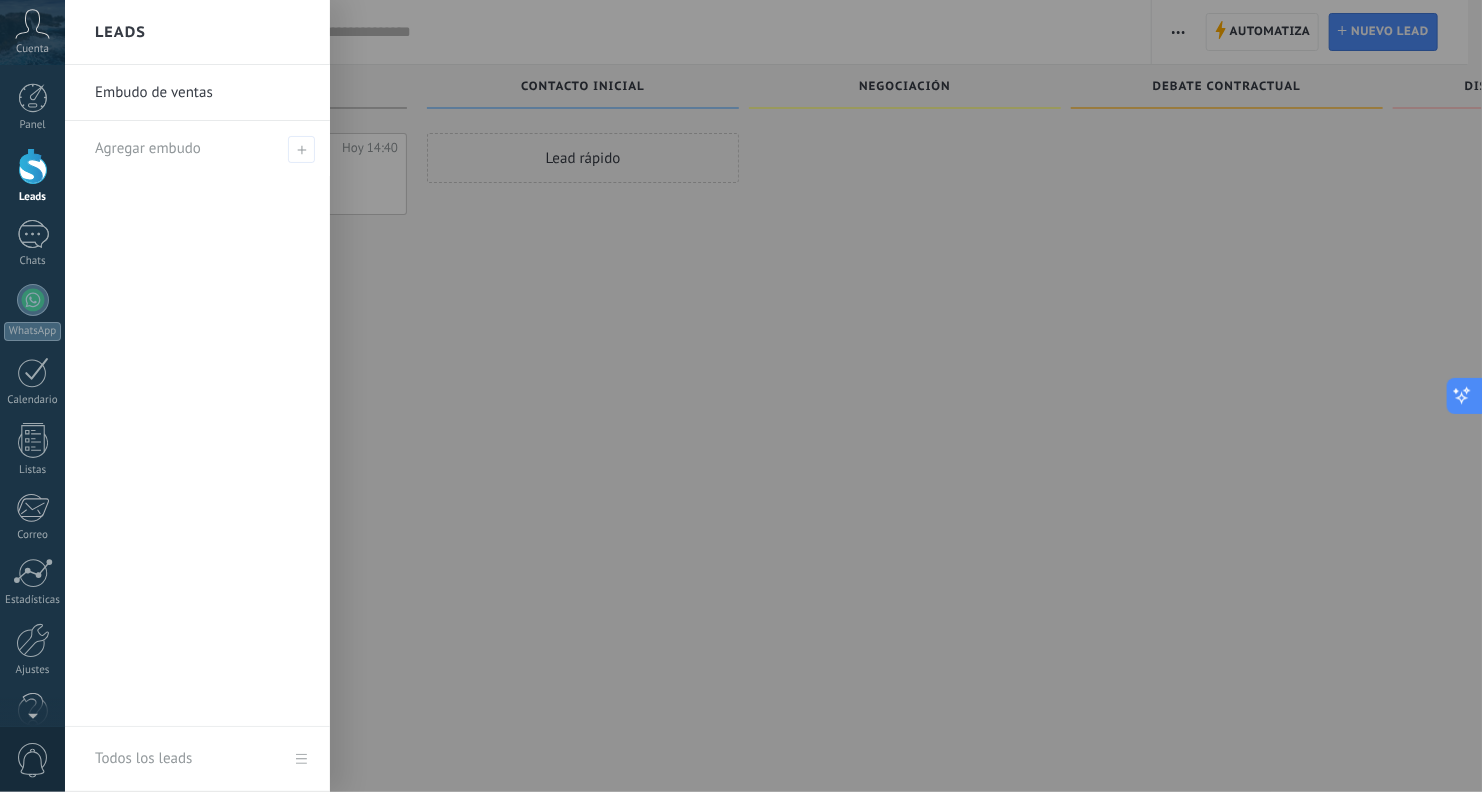 click 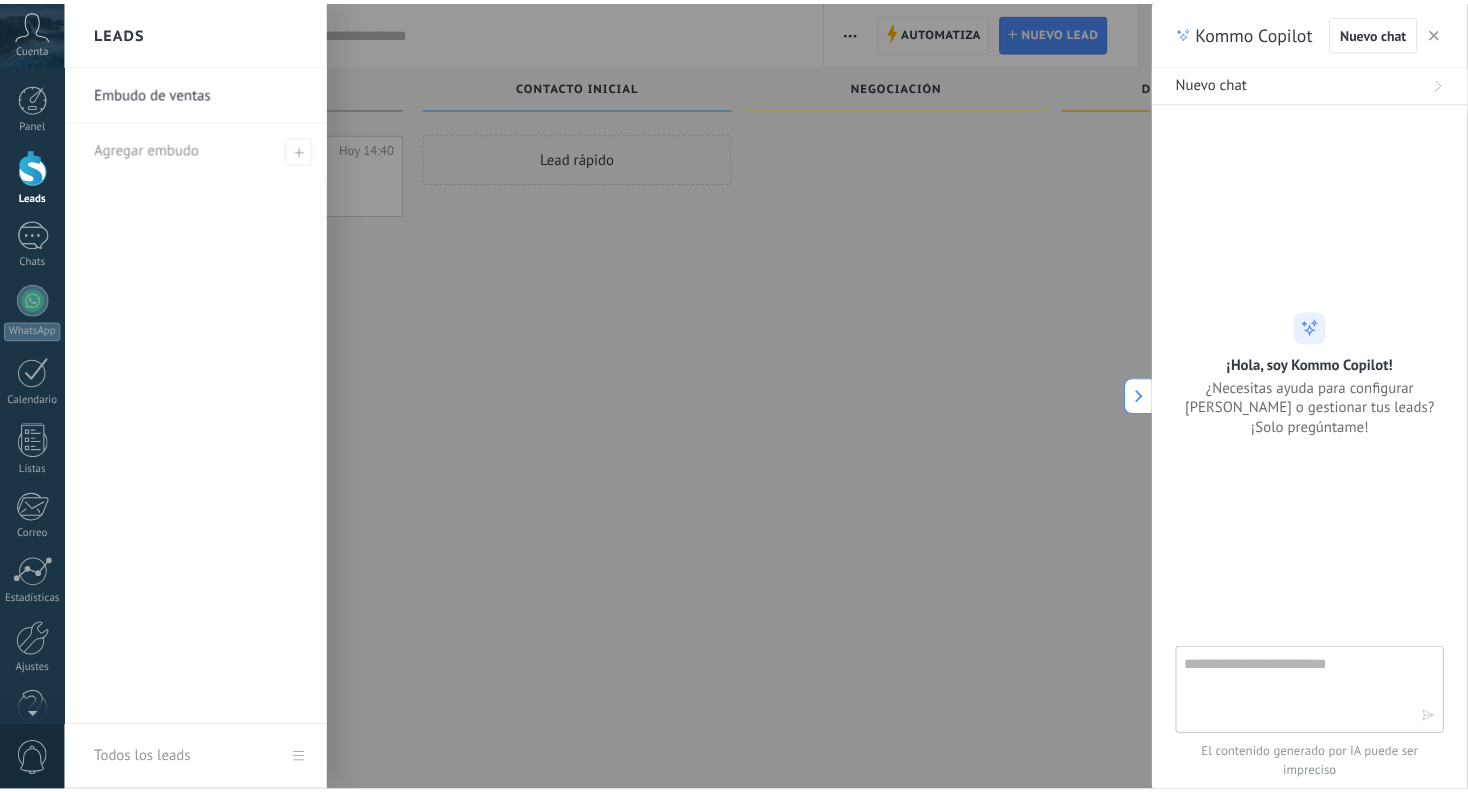 scroll, scrollTop: 19, scrollLeft: 0, axis: vertical 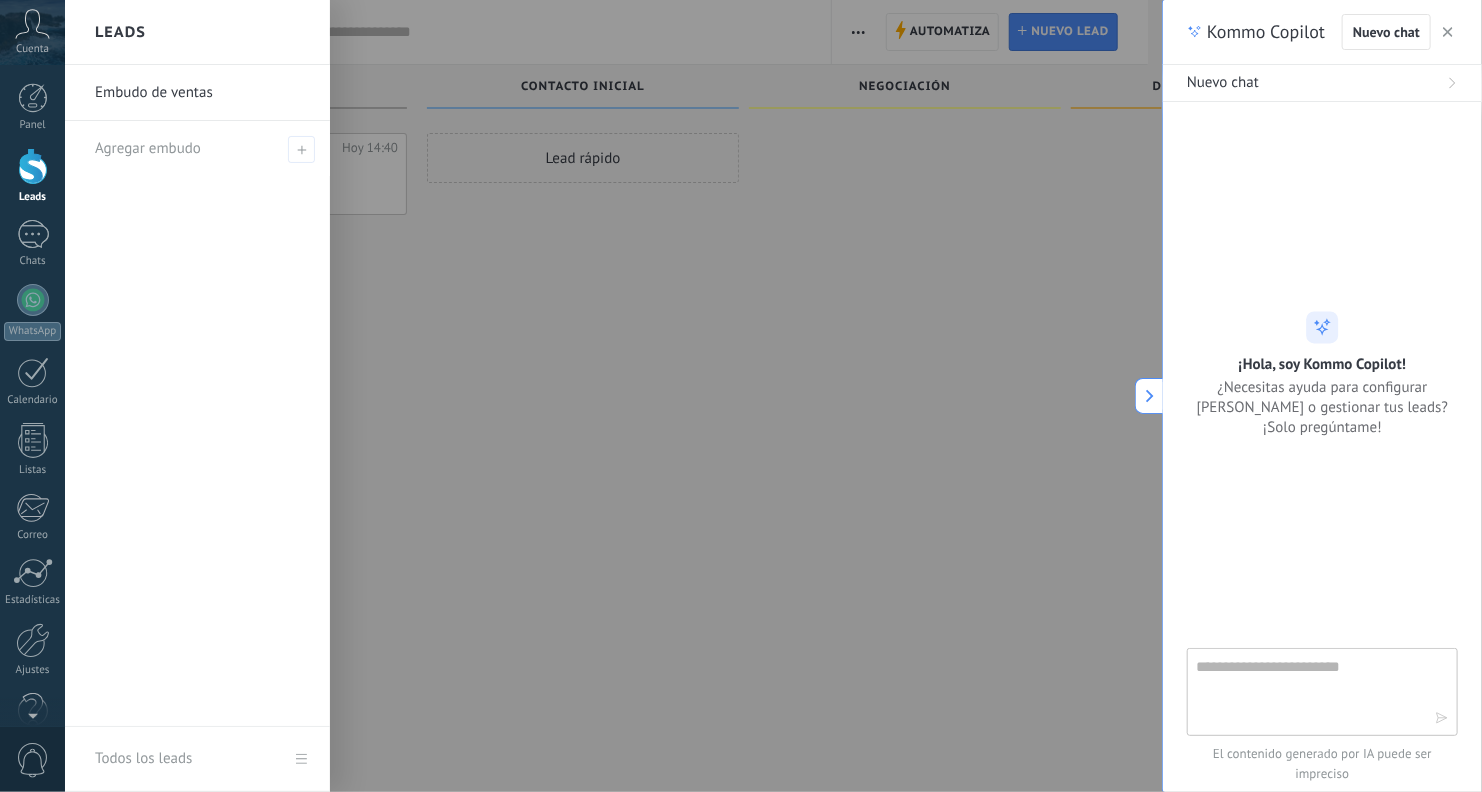 click at bounding box center [1308, 691] 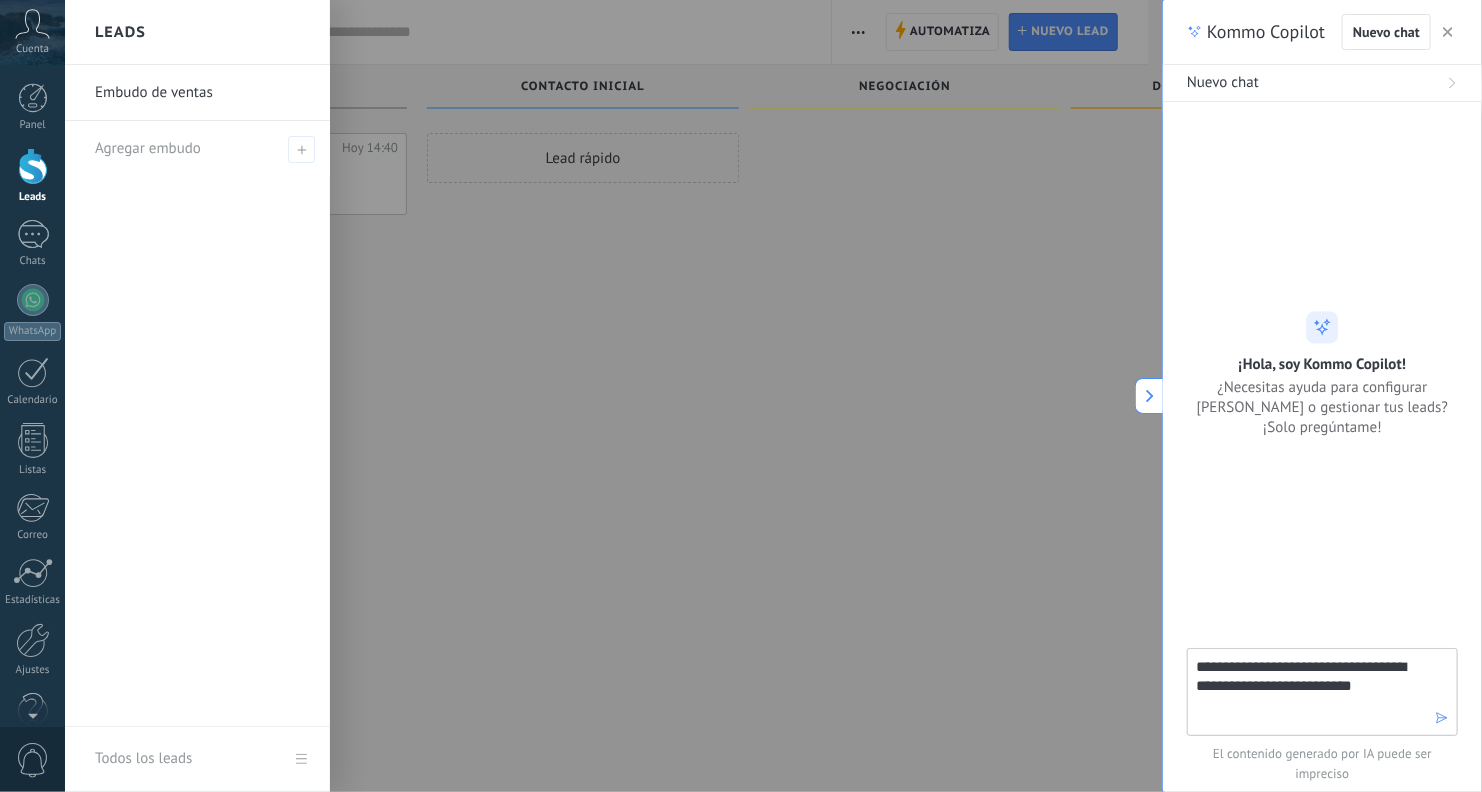 type on "**********" 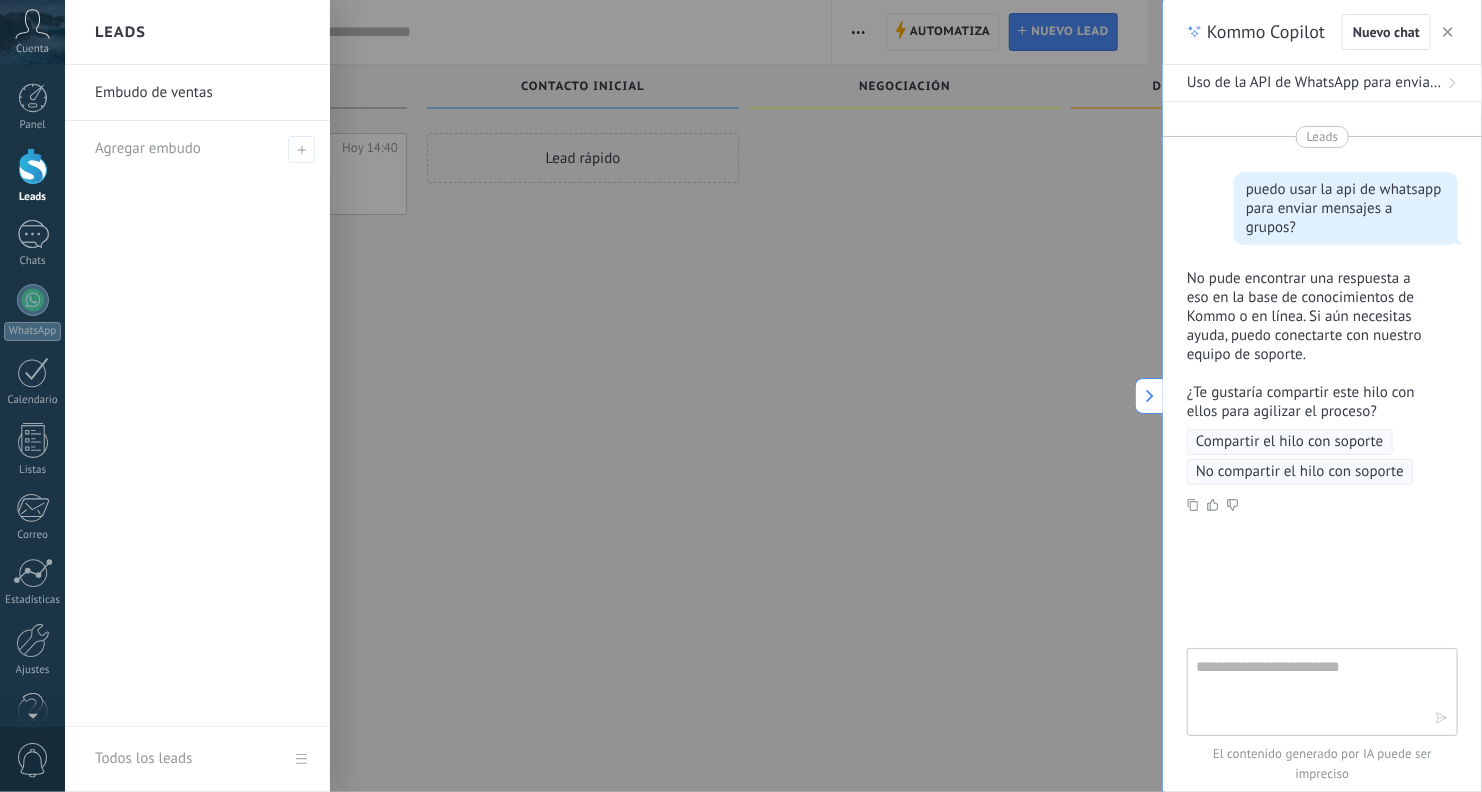 click on "No compartir el hilo con soporte" at bounding box center [1300, 472] 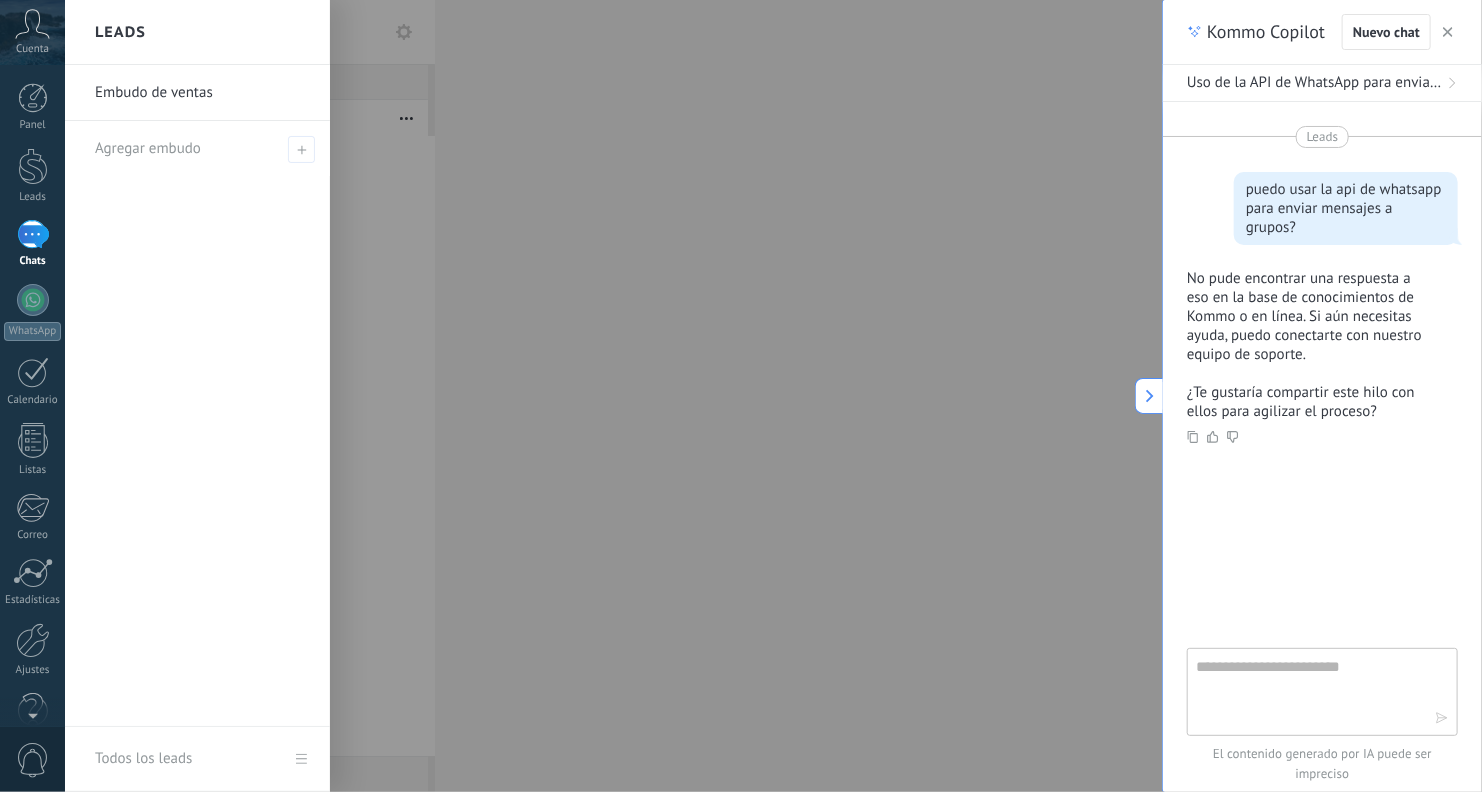 click 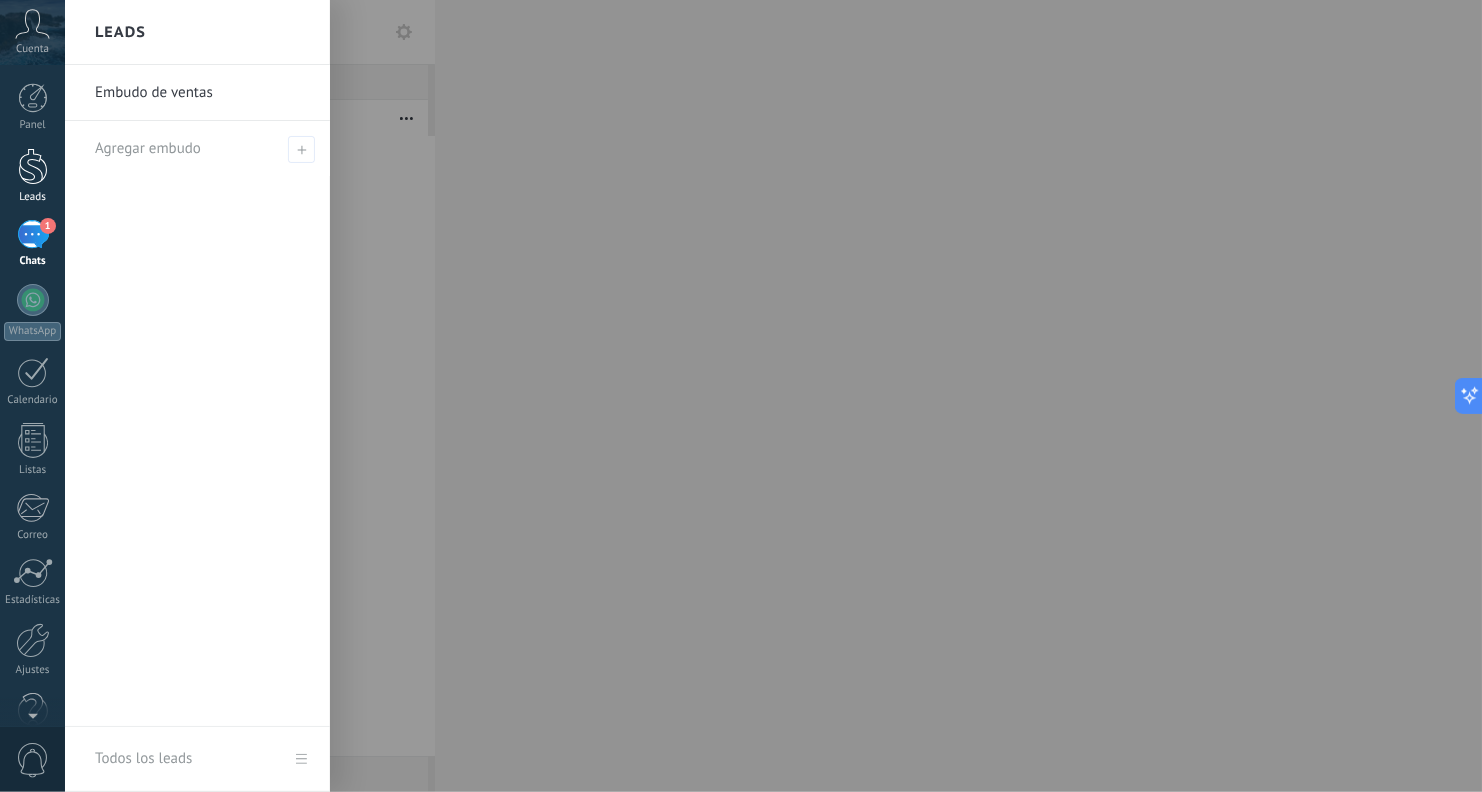 click on "Leads" at bounding box center [32, 176] 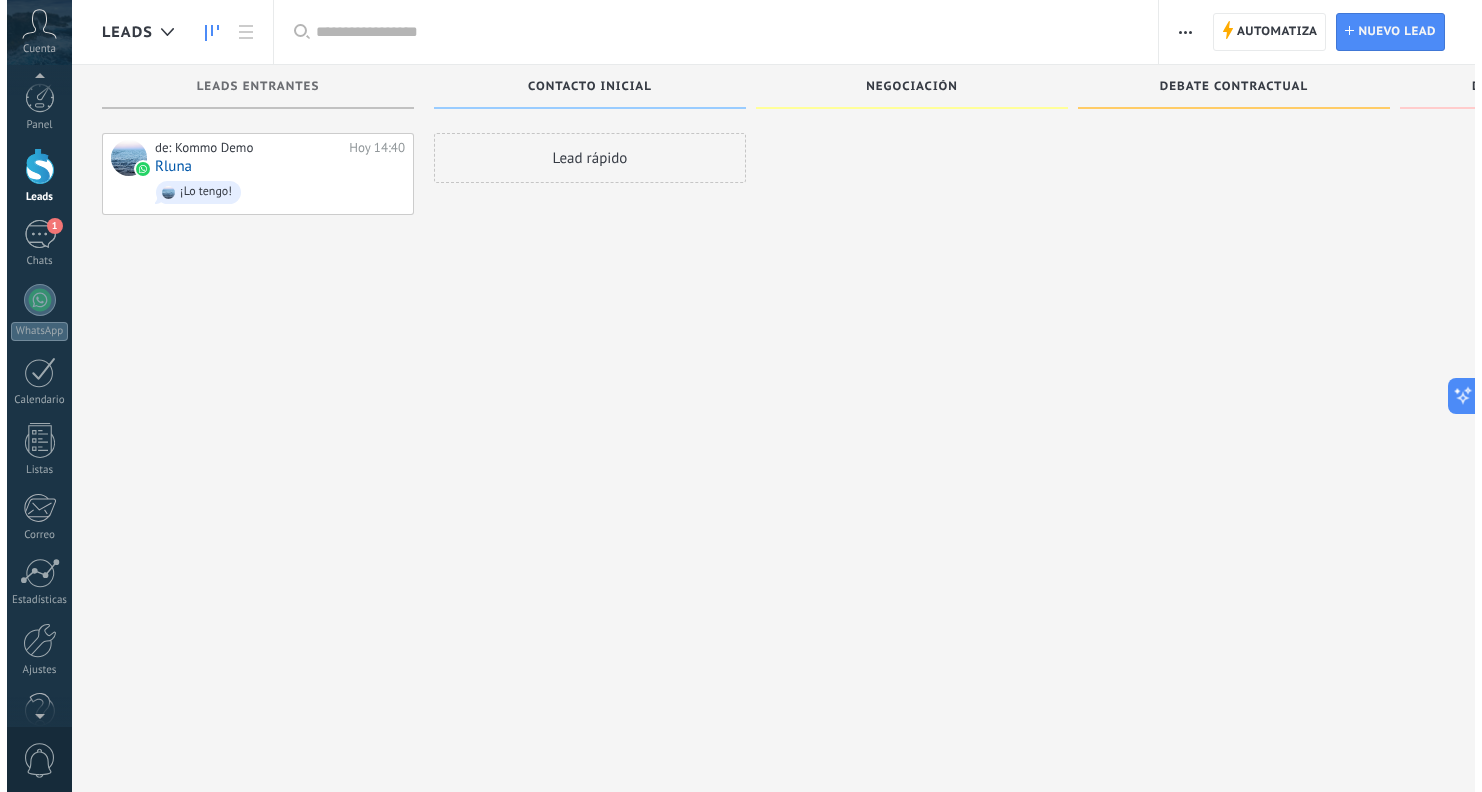 scroll, scrollTop: 0, scrollLeft: 0, axis: both 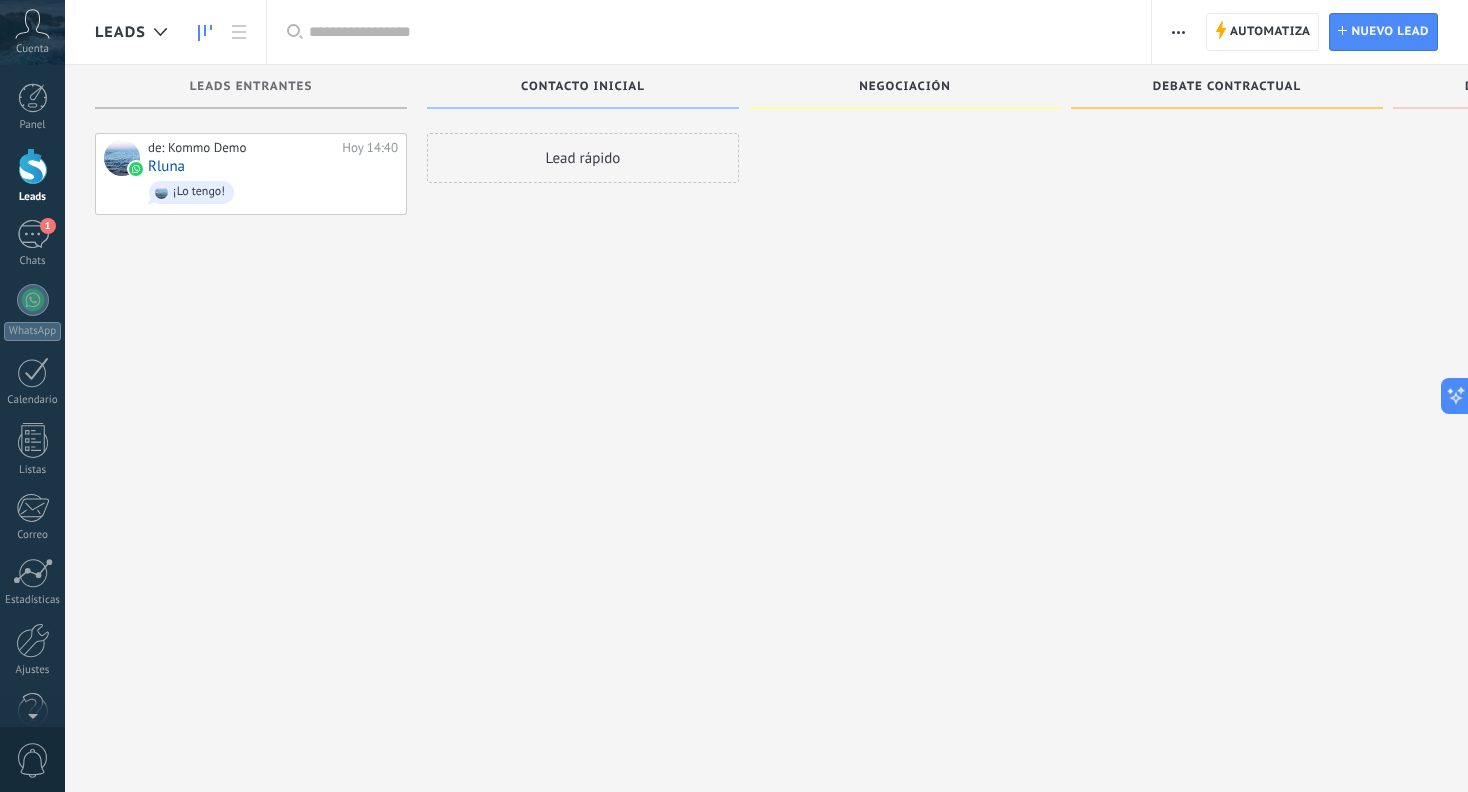 click on "Automatiza Nueva difusión Editar embudo Editar el diseño de la tarjeta Importar Exportar Buscar duplicados Seleccionar varios Ordenar Por último mensaje Por último evento Por fecha de creación Por nombre Por venta Actualización automática" at bounding box center (1179, 32) 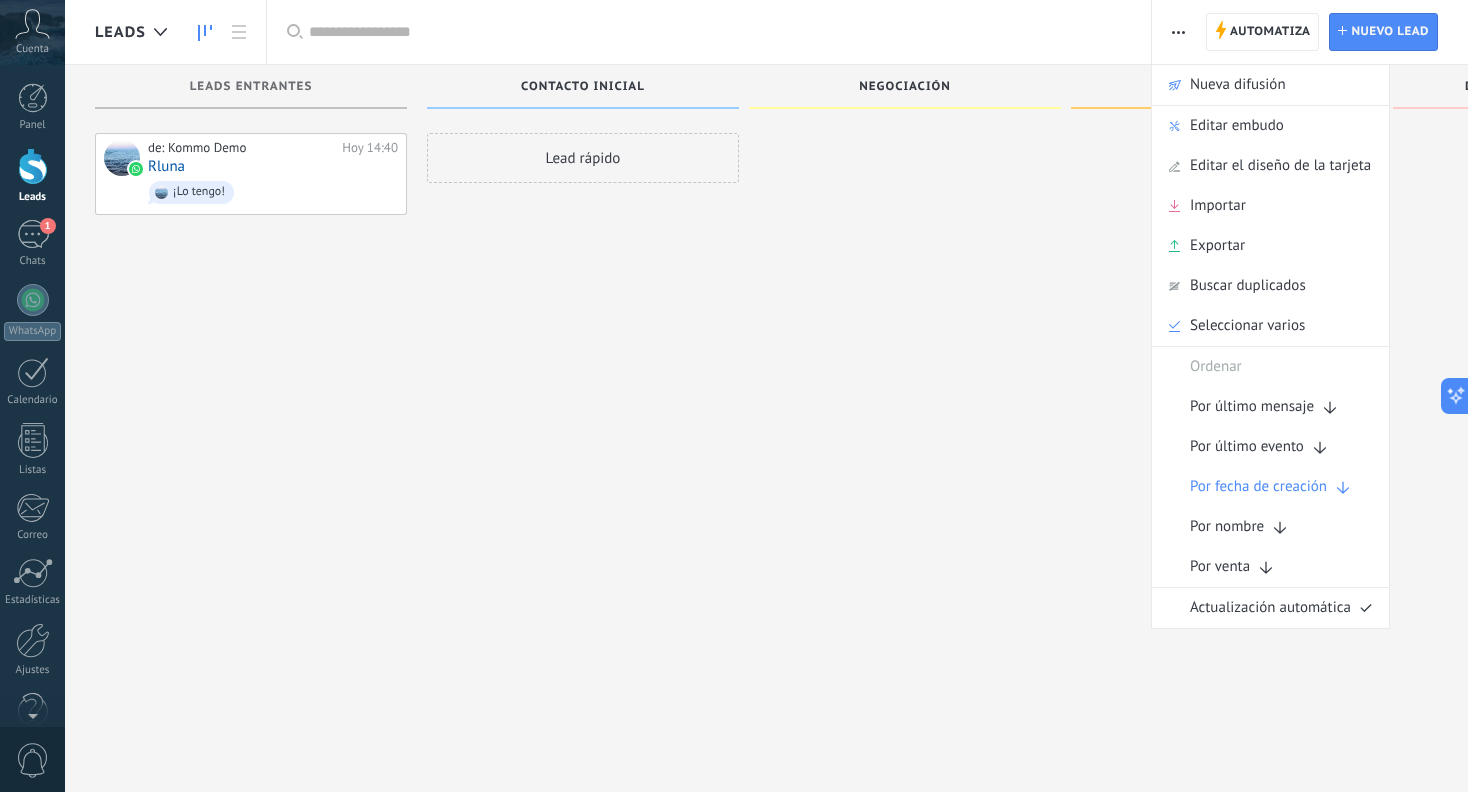 click at bounding box center (905, 398) 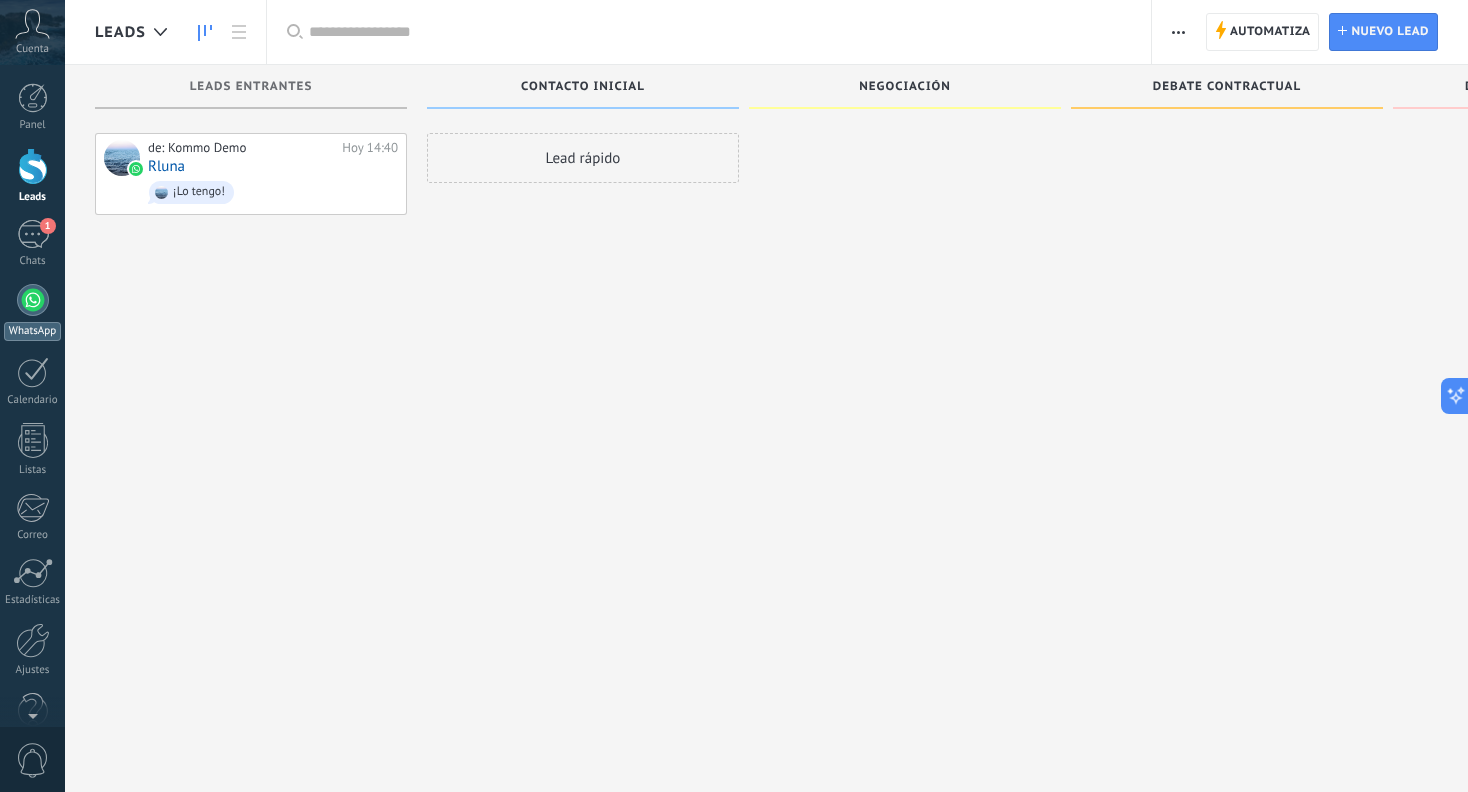 click at bounding box center (33, 300) 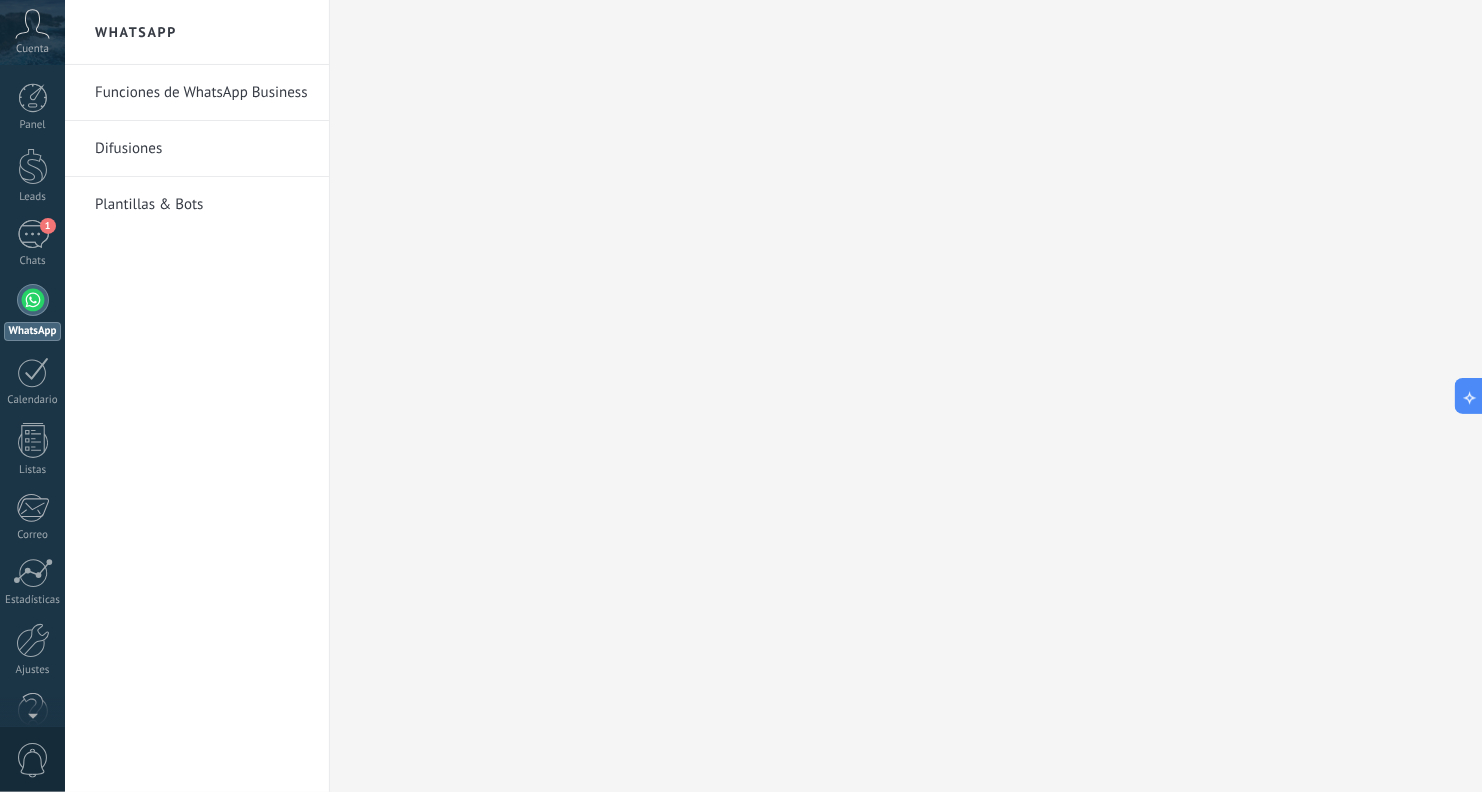 click on "Funciones de WhatsApp Business" at bounding box center [202, 93] 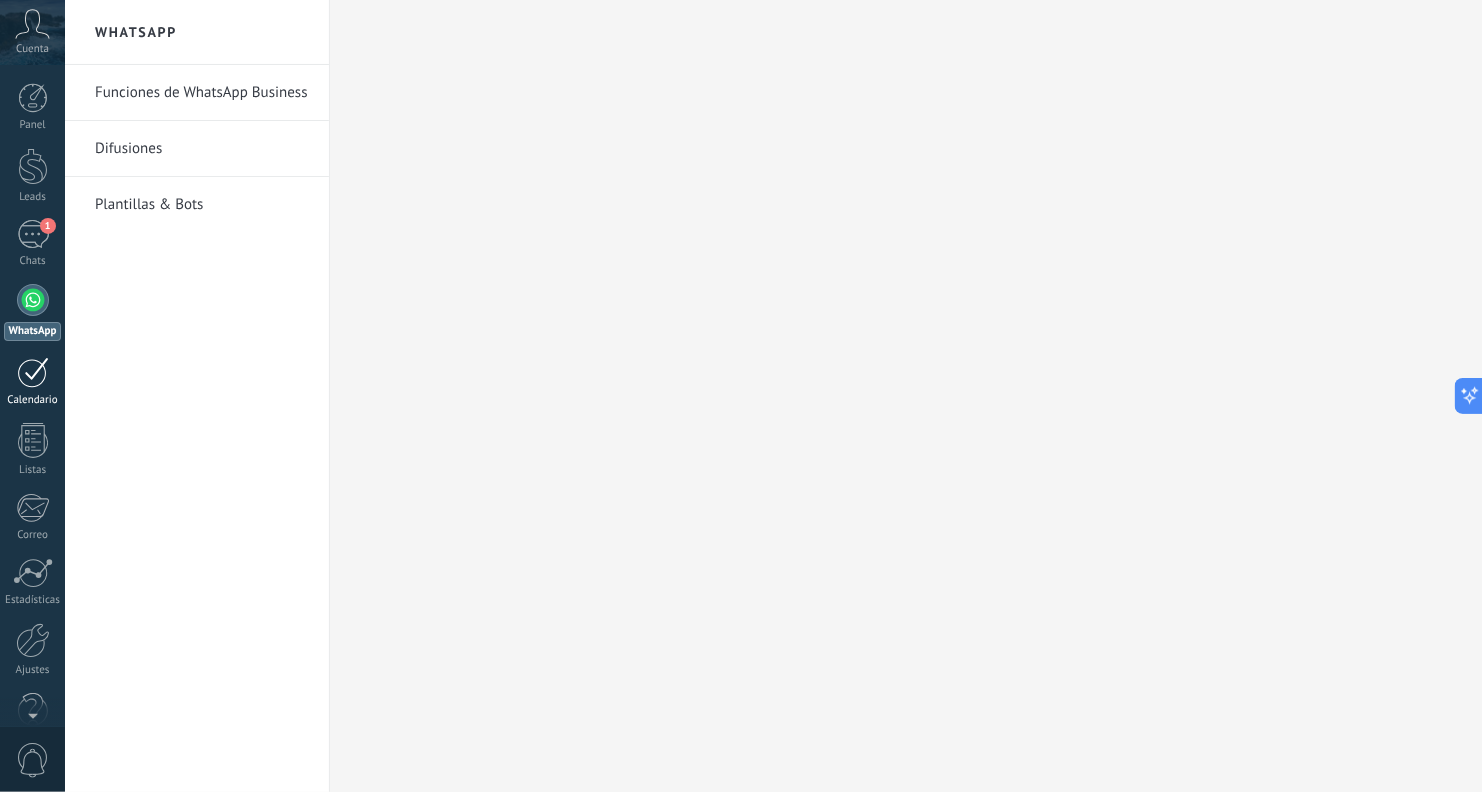 click on "Calendario" at bounding box center [32, 382] 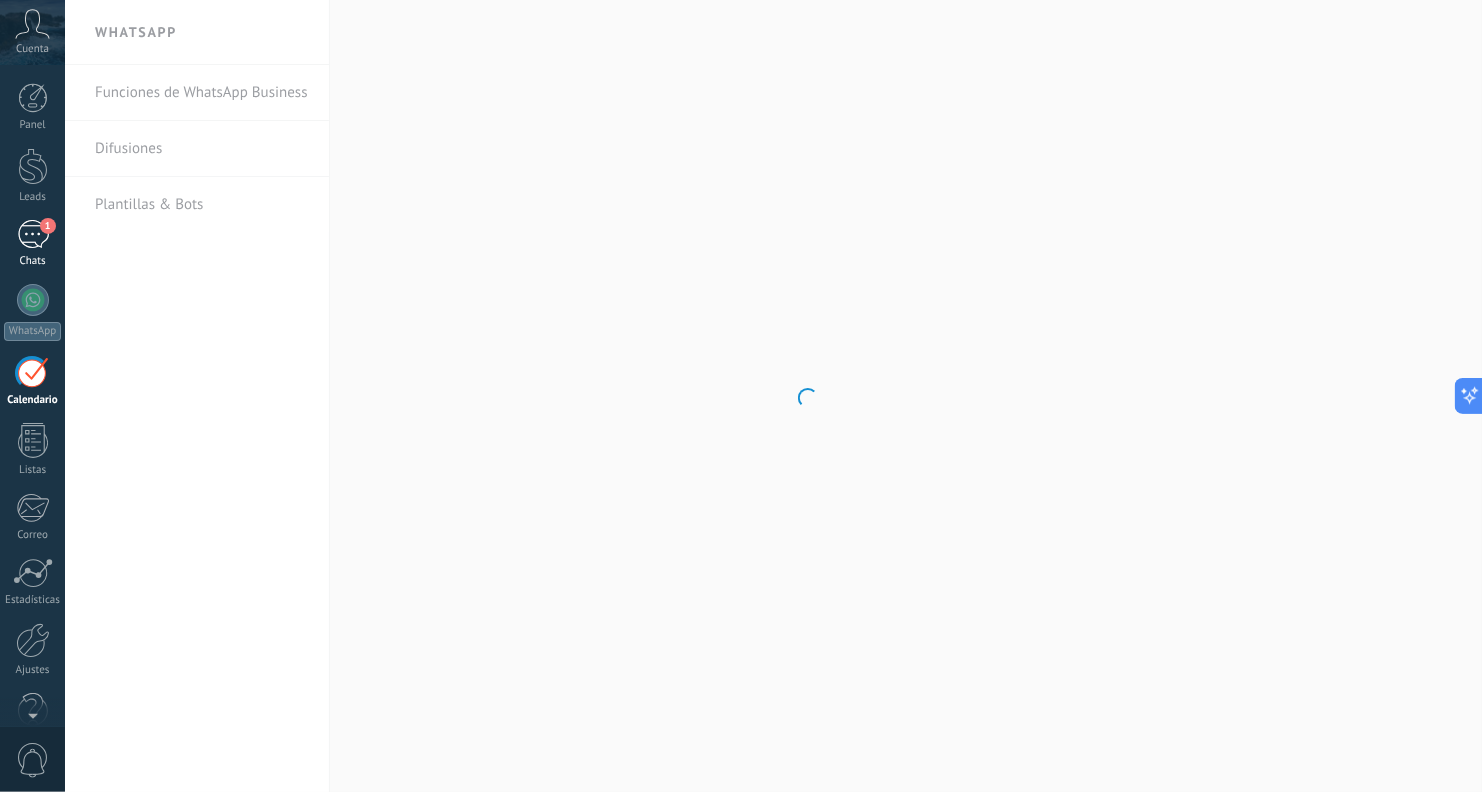 drag, startPoint x: 47, startPoint y: 294, endPoint x: 32, endPoint y: 241, distance: 55.081757 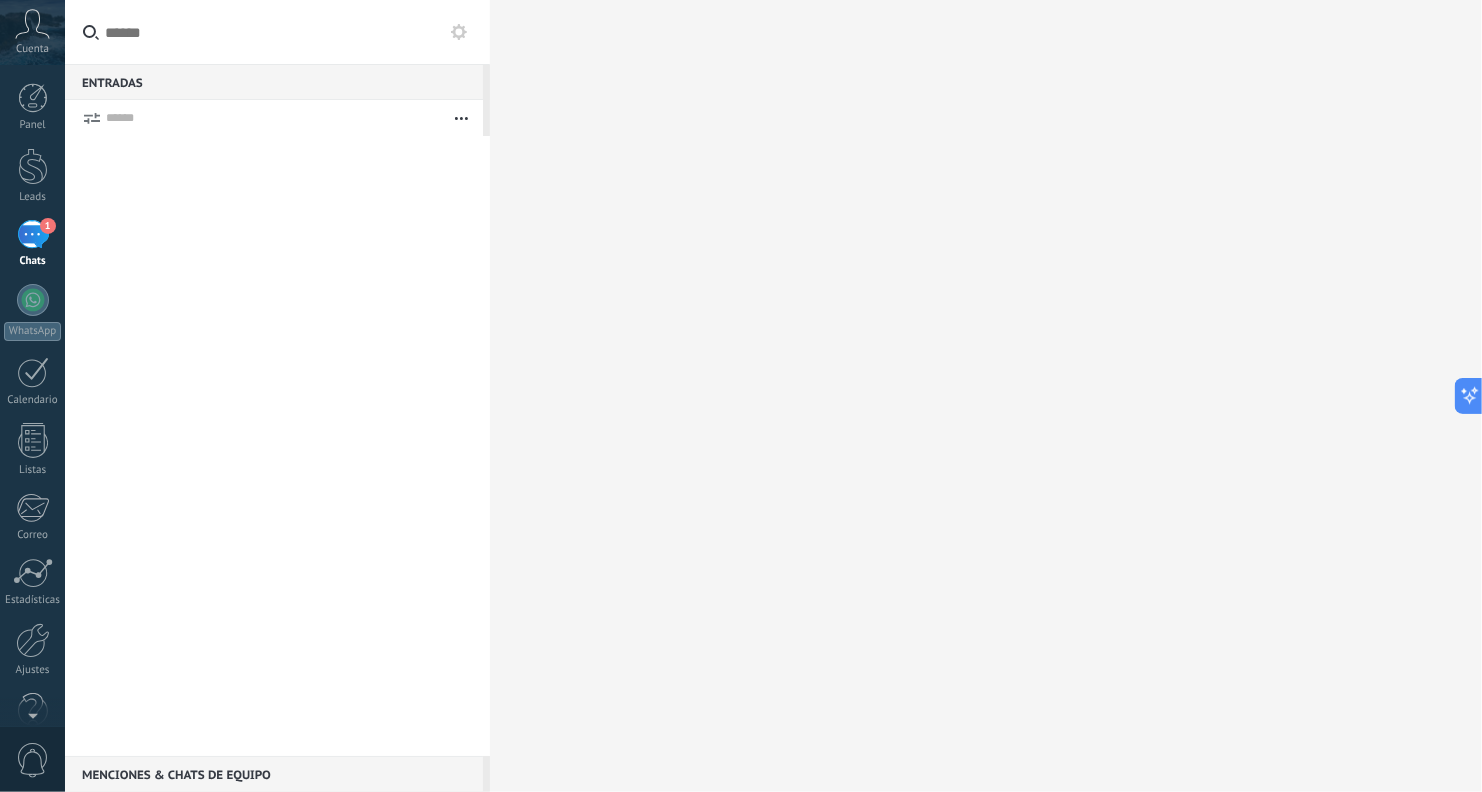 click 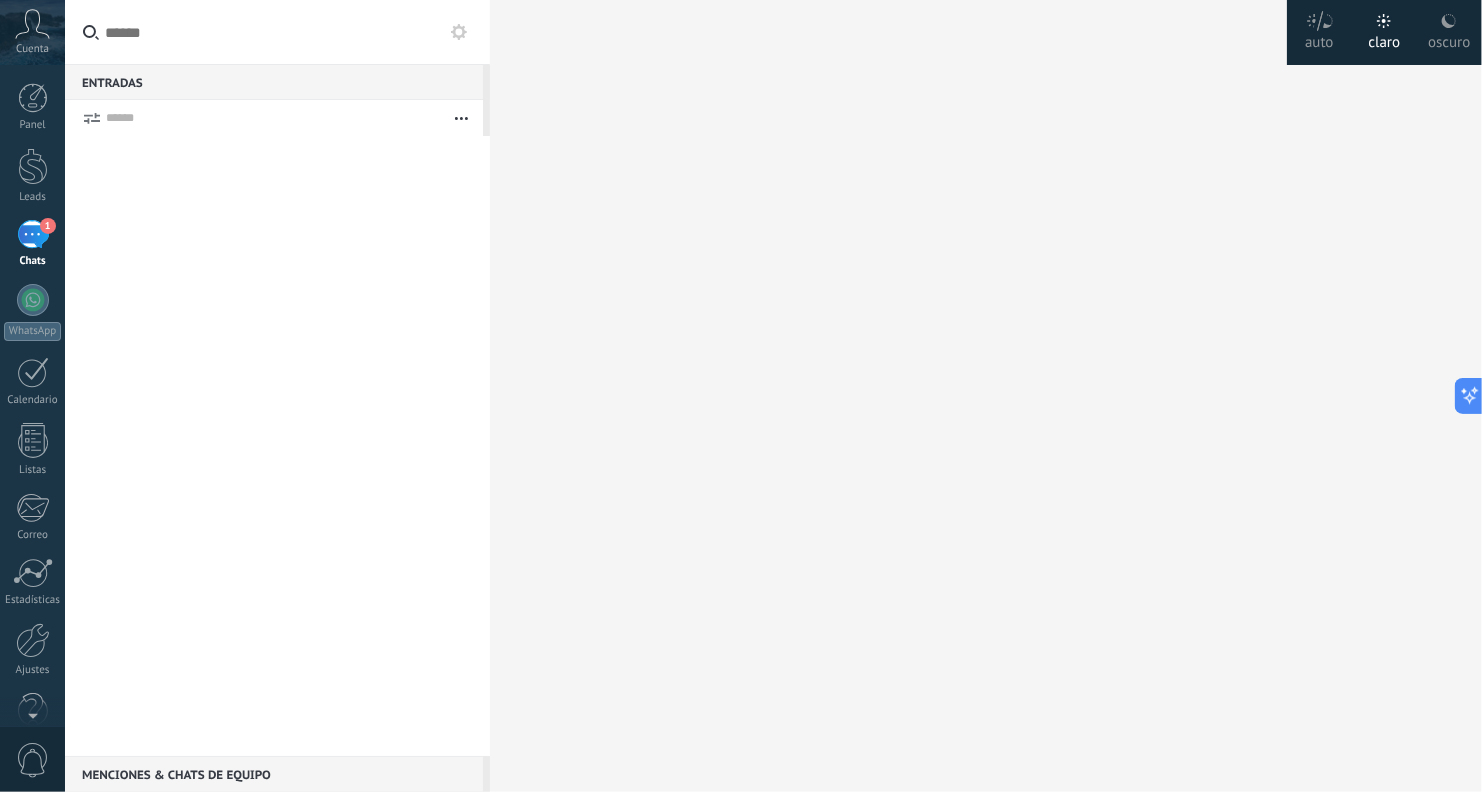 click on "oscuro" at bounding box center [1449, 39] 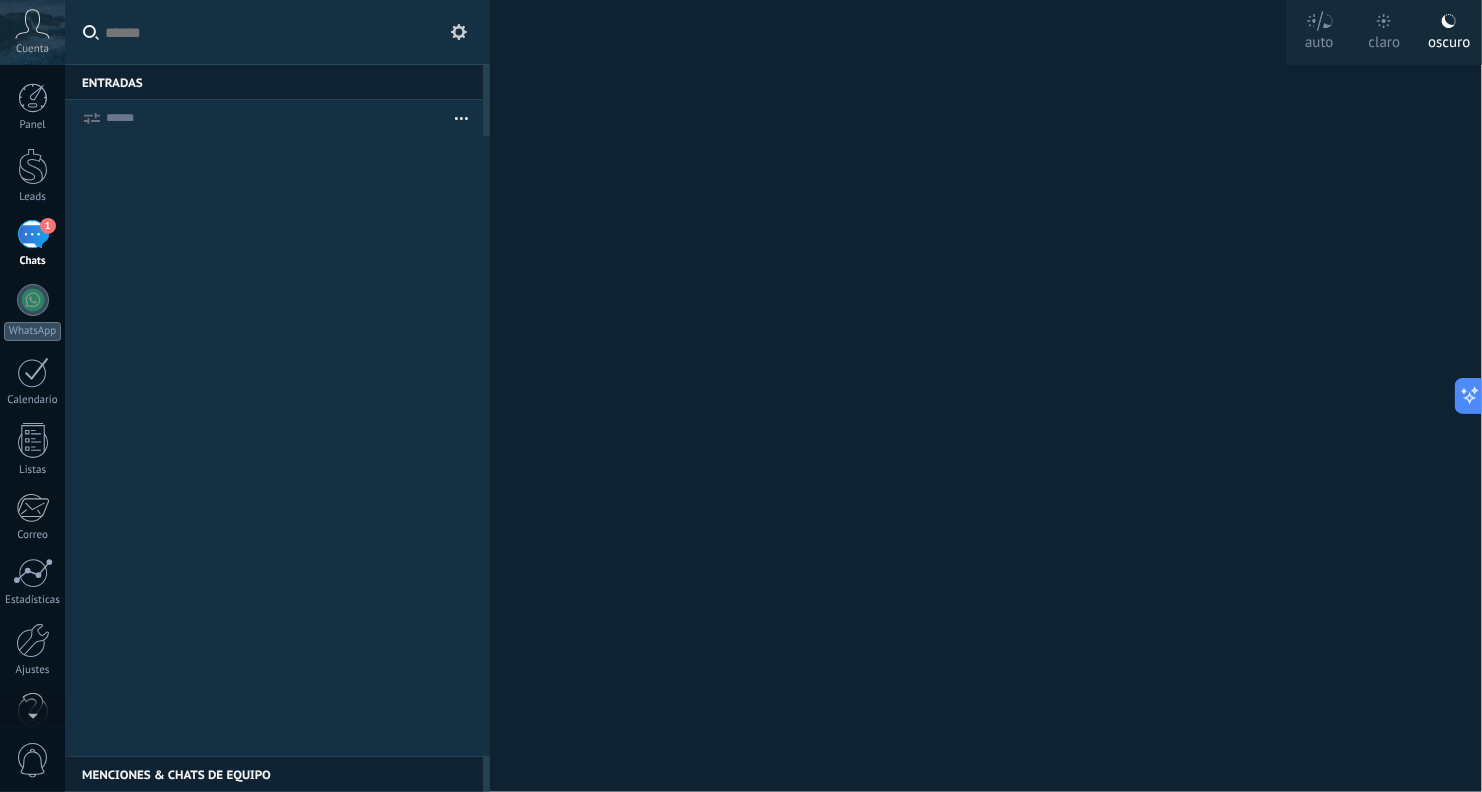 click 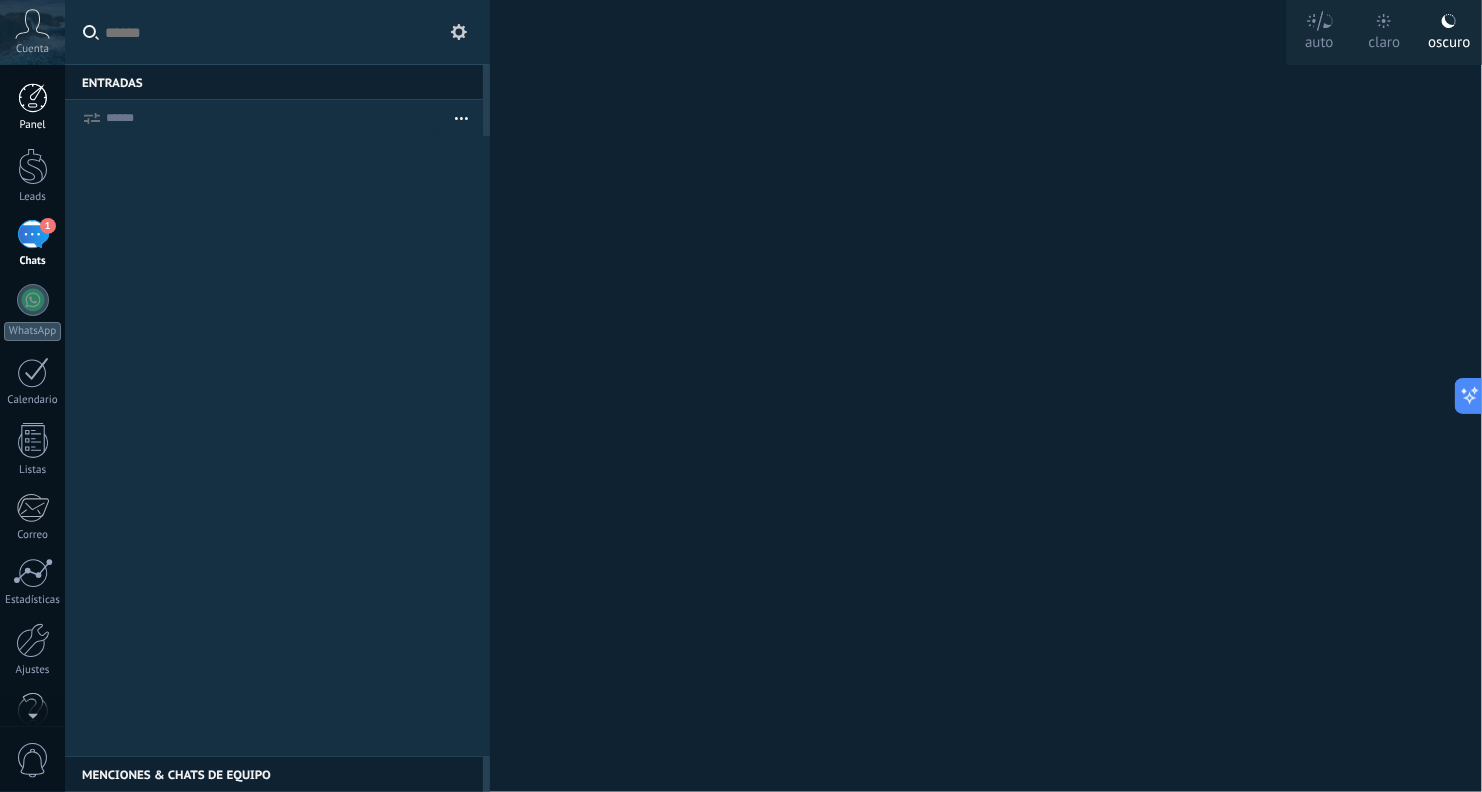 click at bounding box center (33, 98) 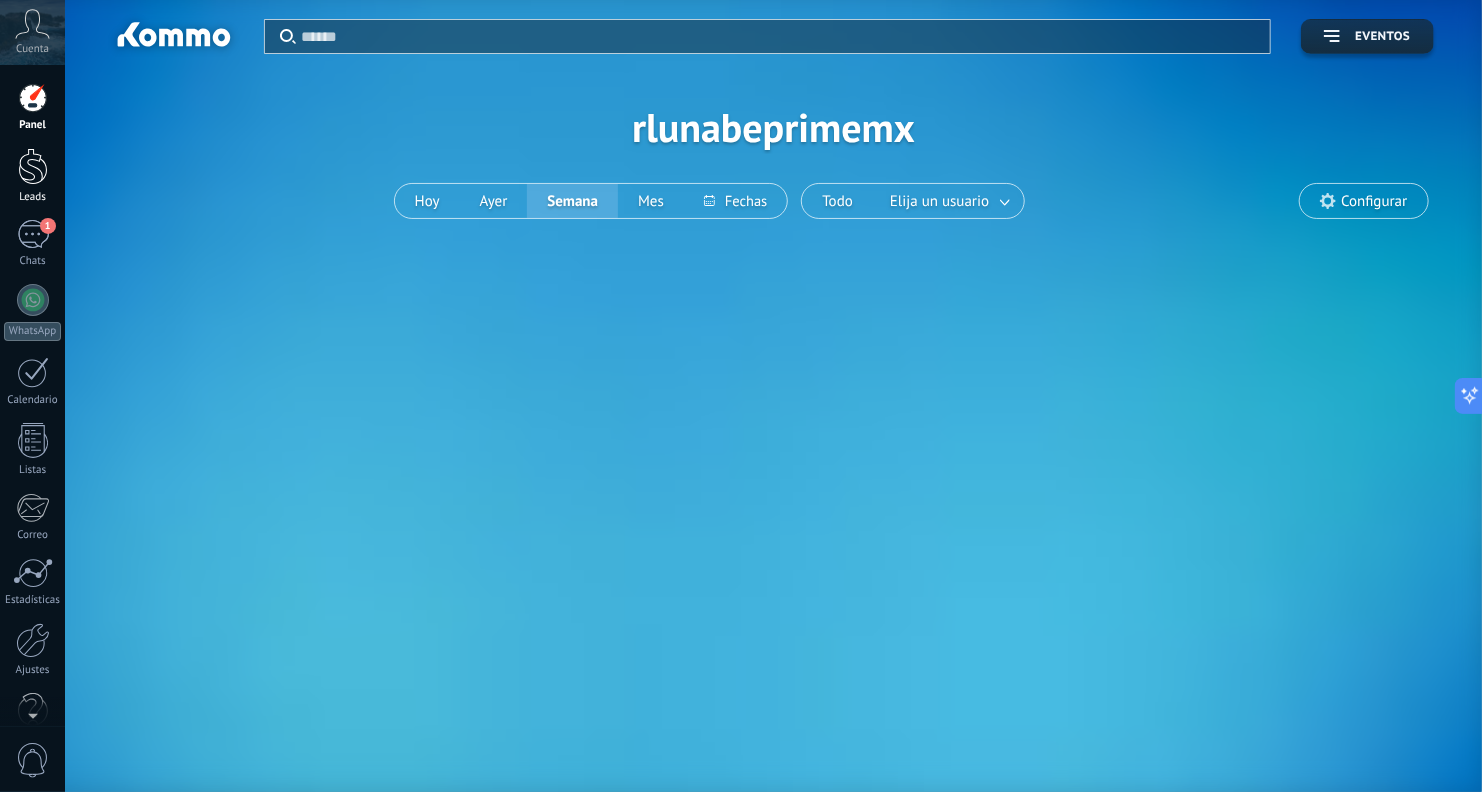 click at bounding box center [33, 166] 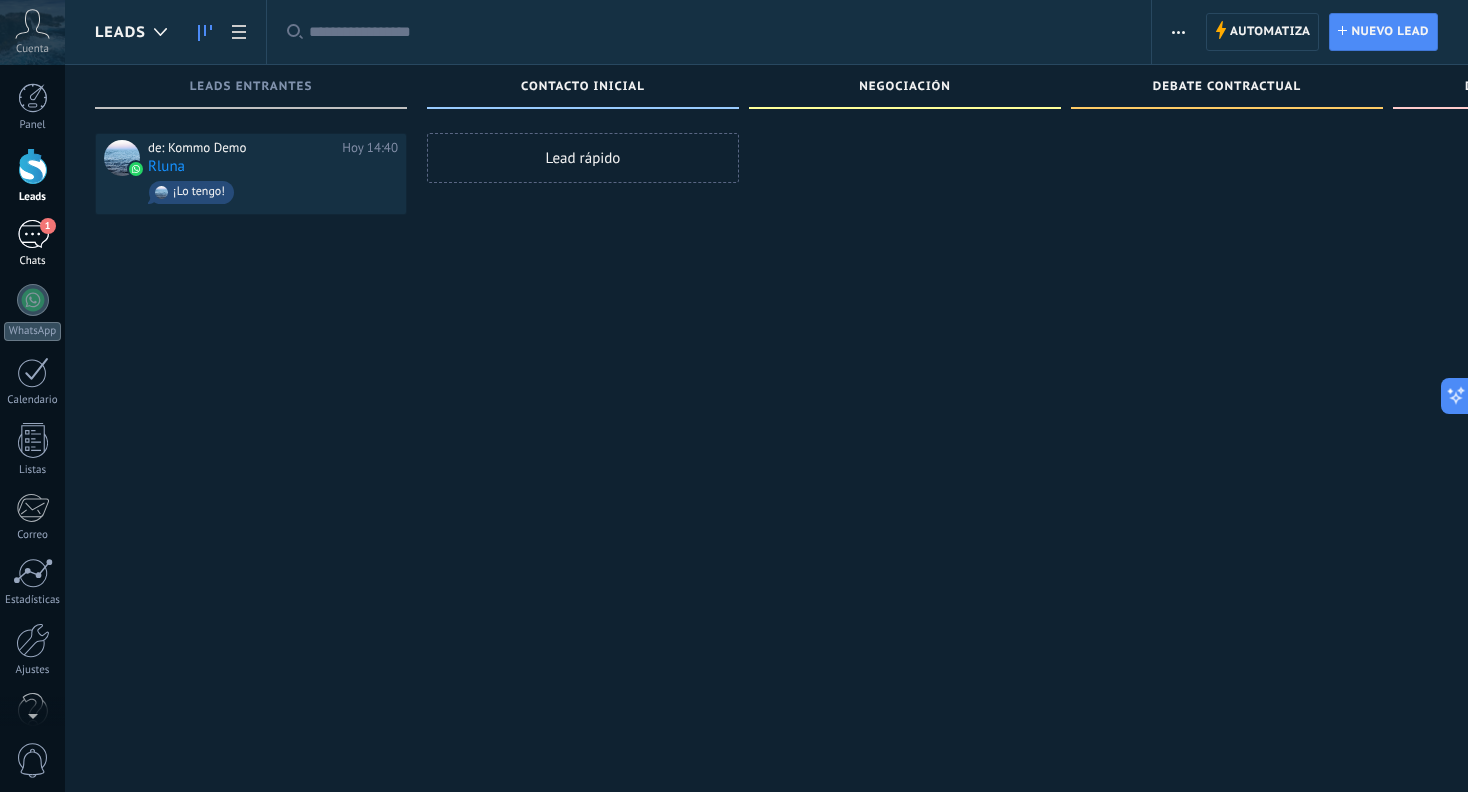 click on "1
Chats" at bounding box center (32, 244) 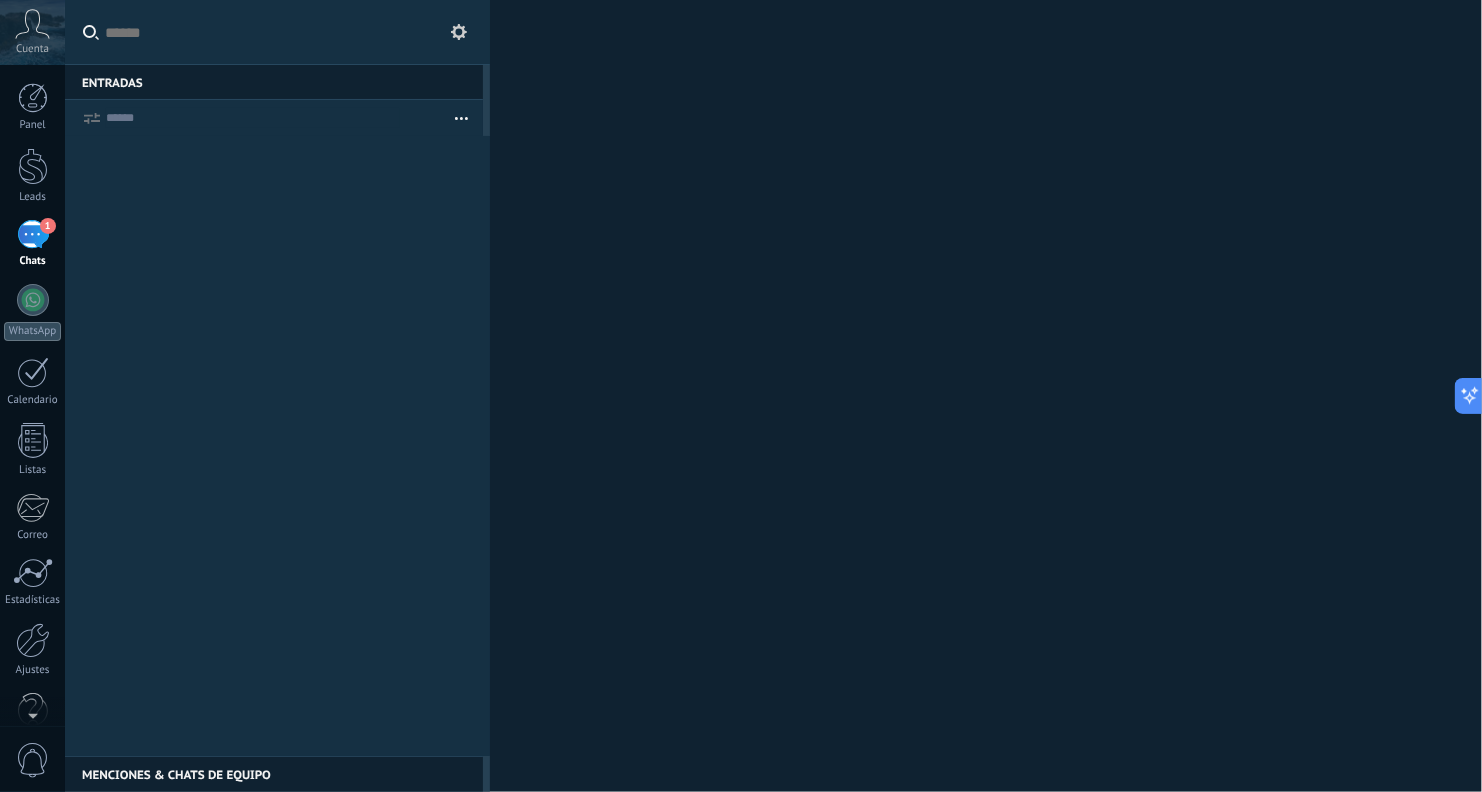 click at bounding box center [461, 118] 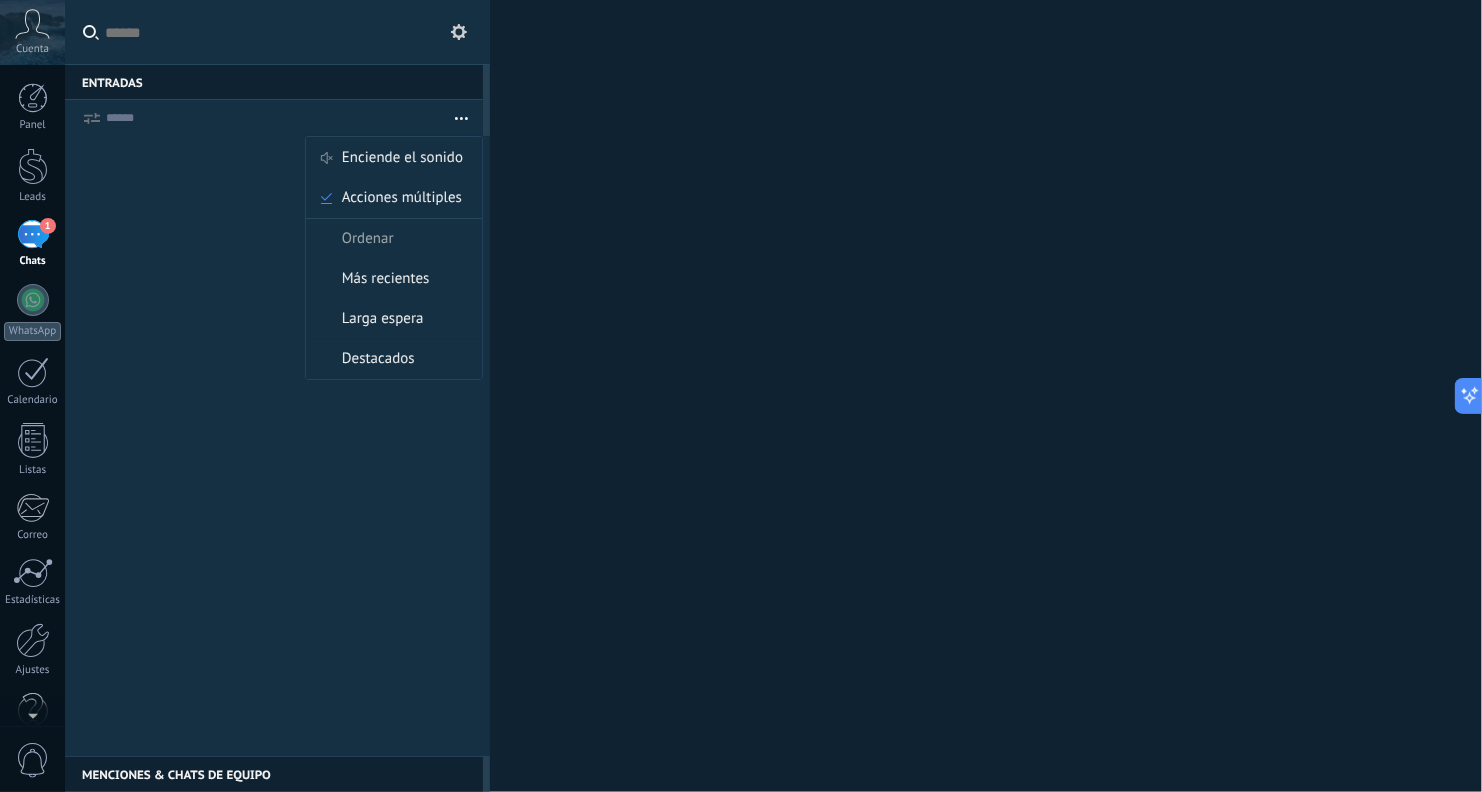 click at bounding box center [461, 118] 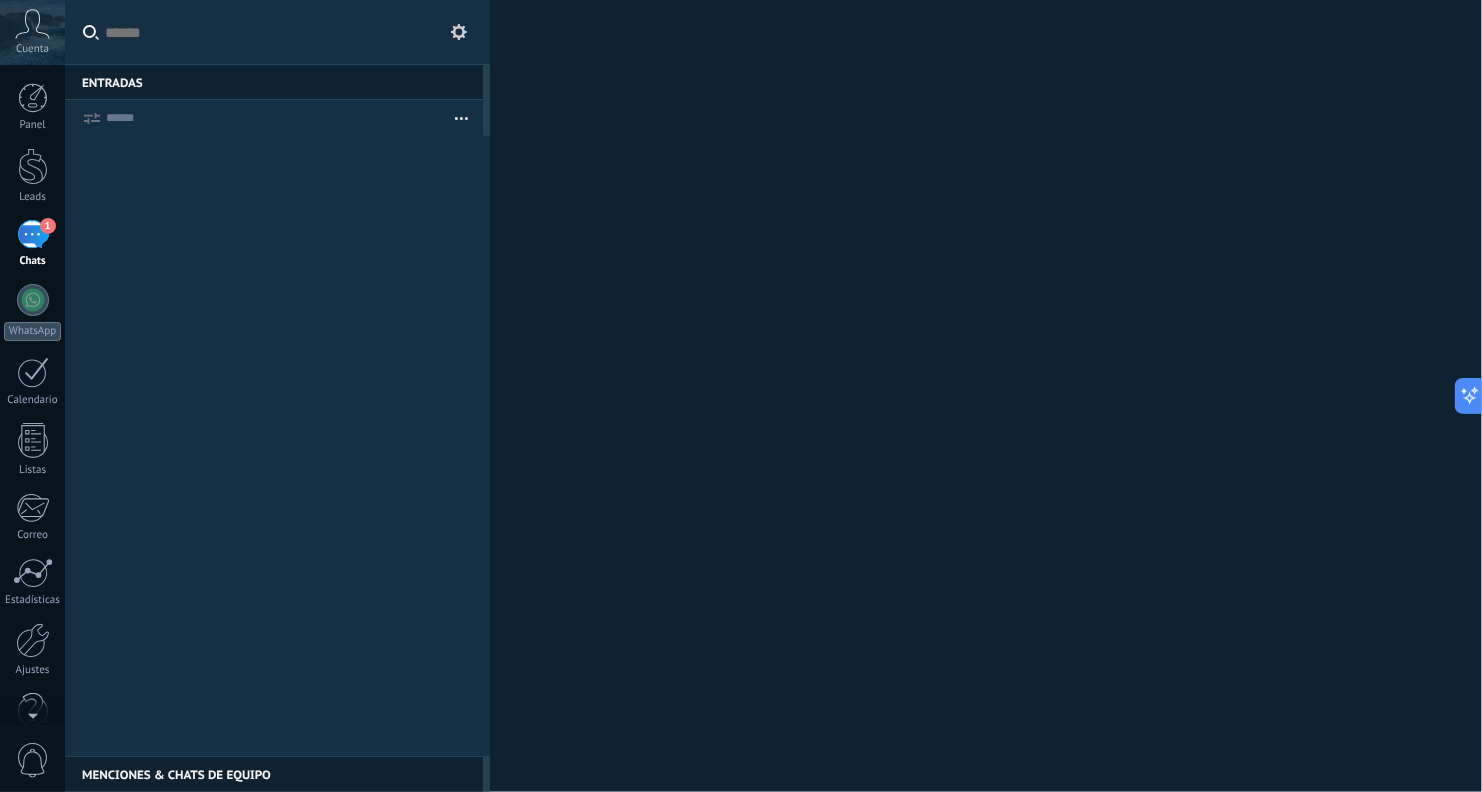 click at bounding box center (277, 446) 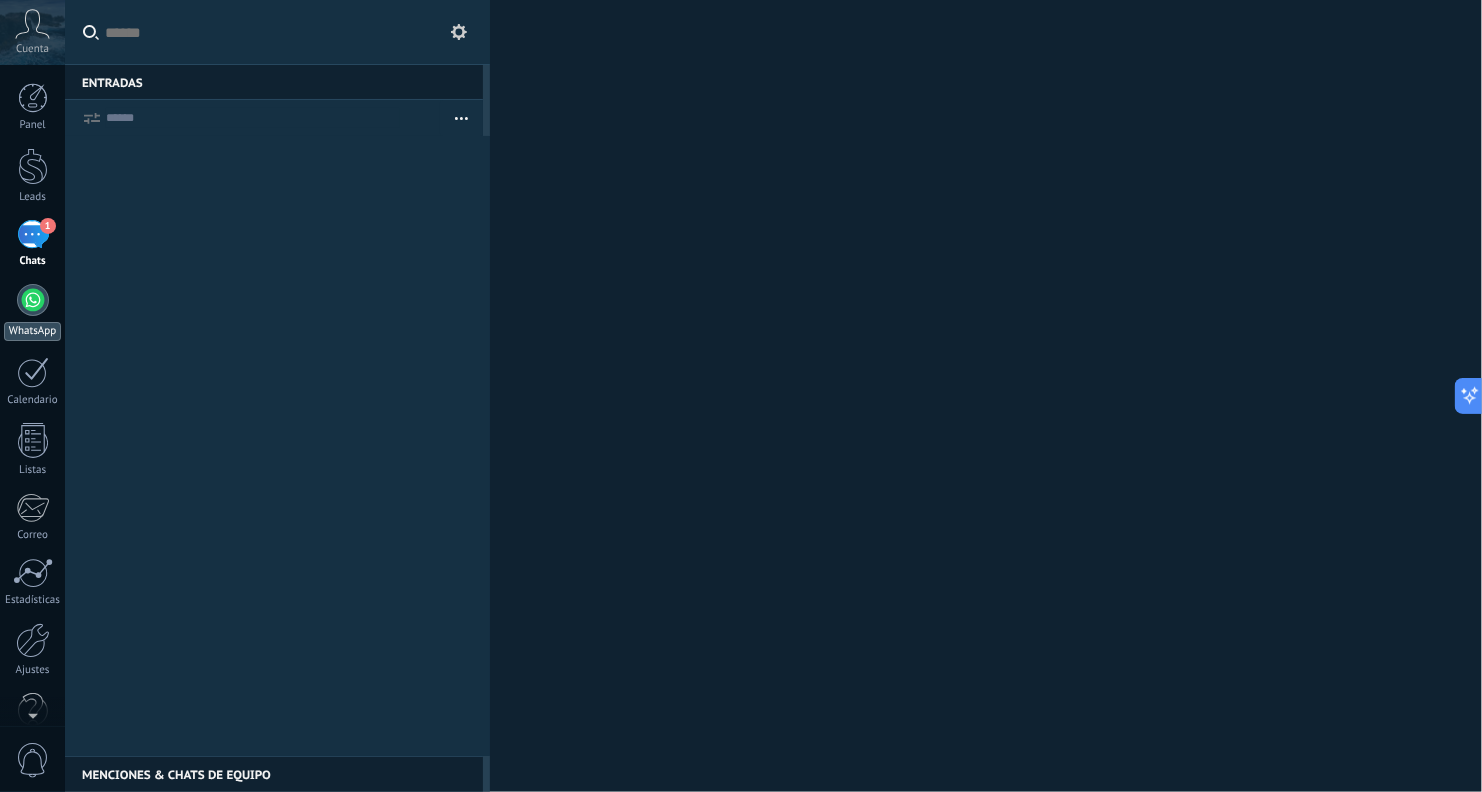 click at bounding box center (33, 300) 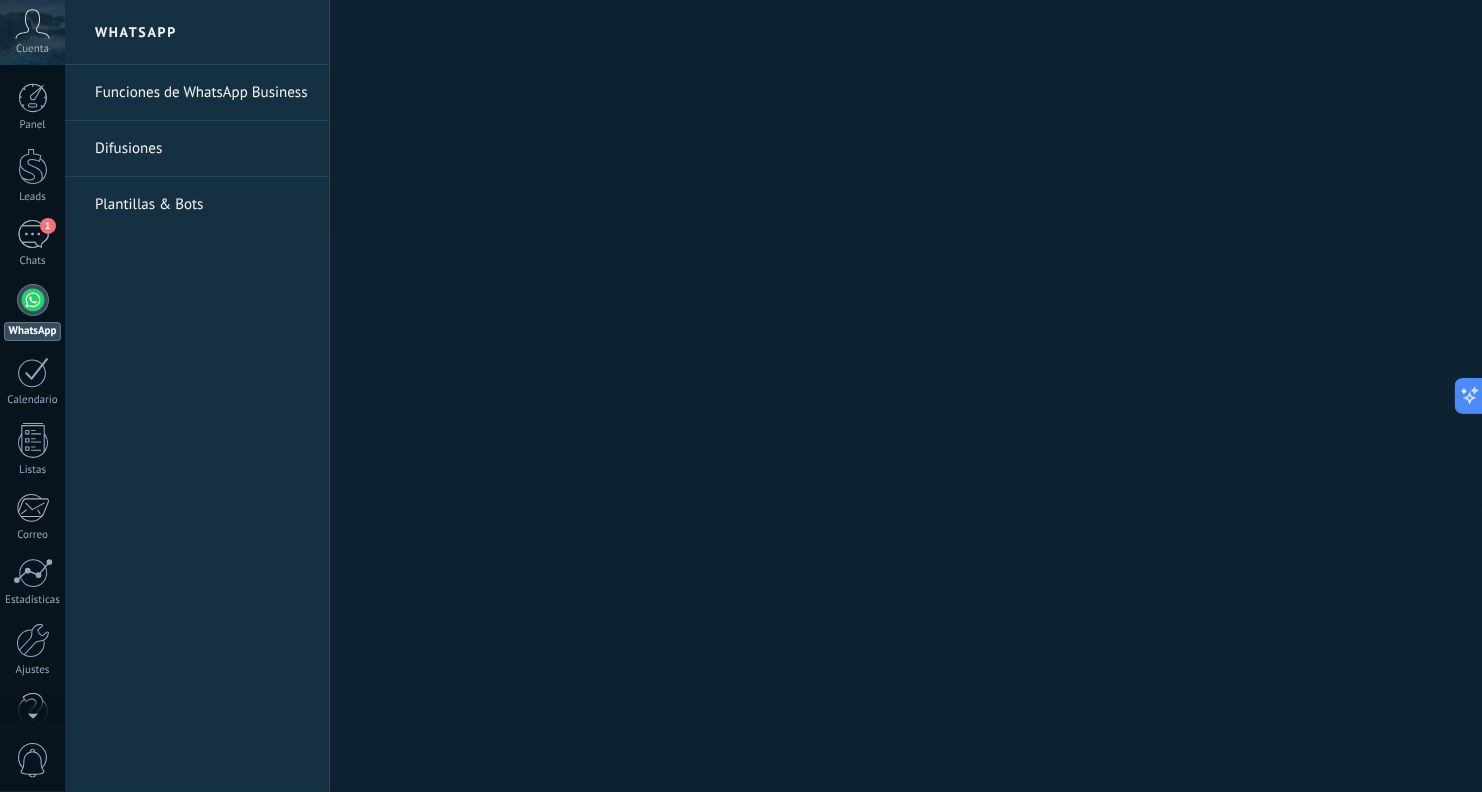 click on "Funciones de WhatsApp Business" at bounding box center (202, 93) 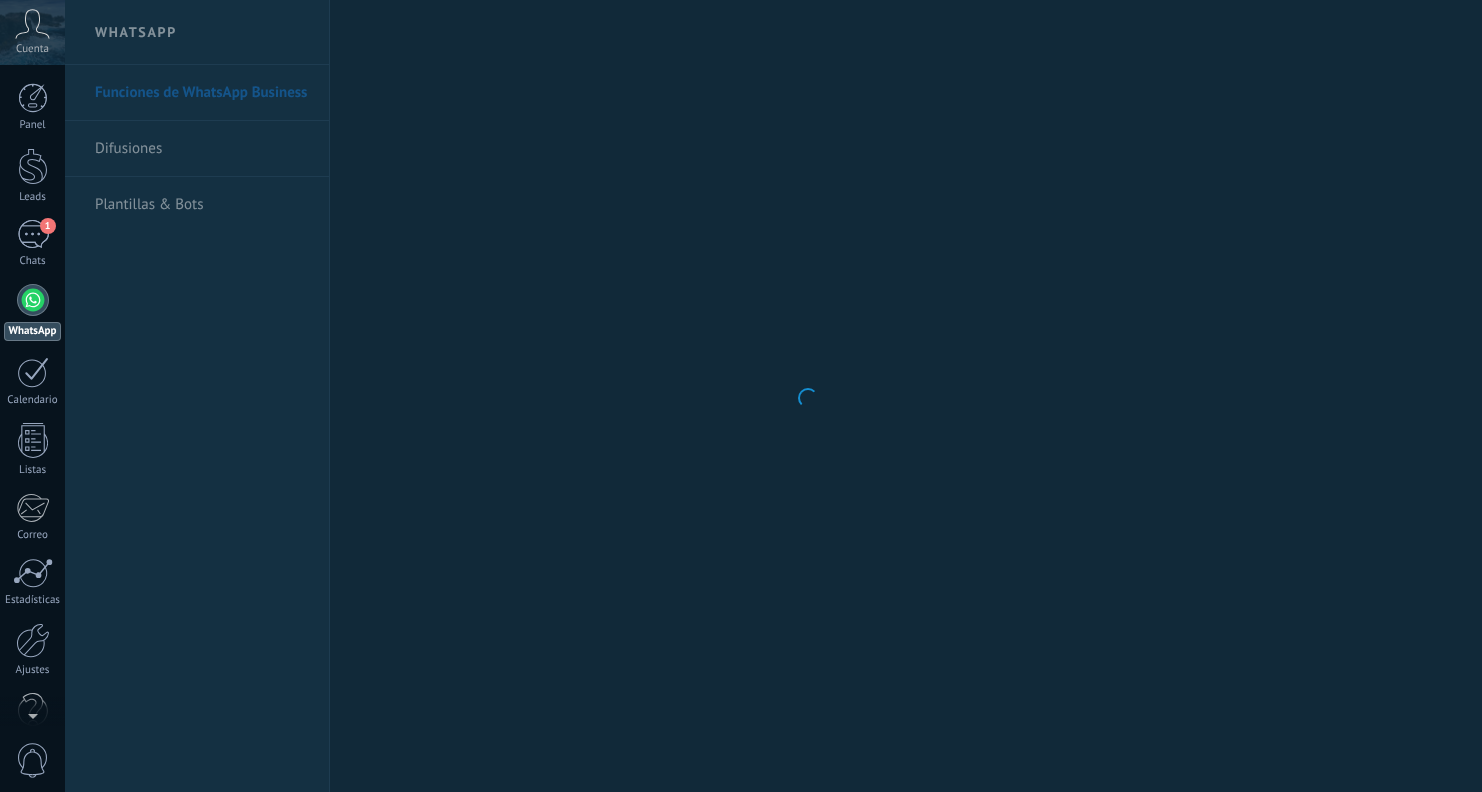 scroll, scrollTop: 0, scrollLeft: 0, axis: both 